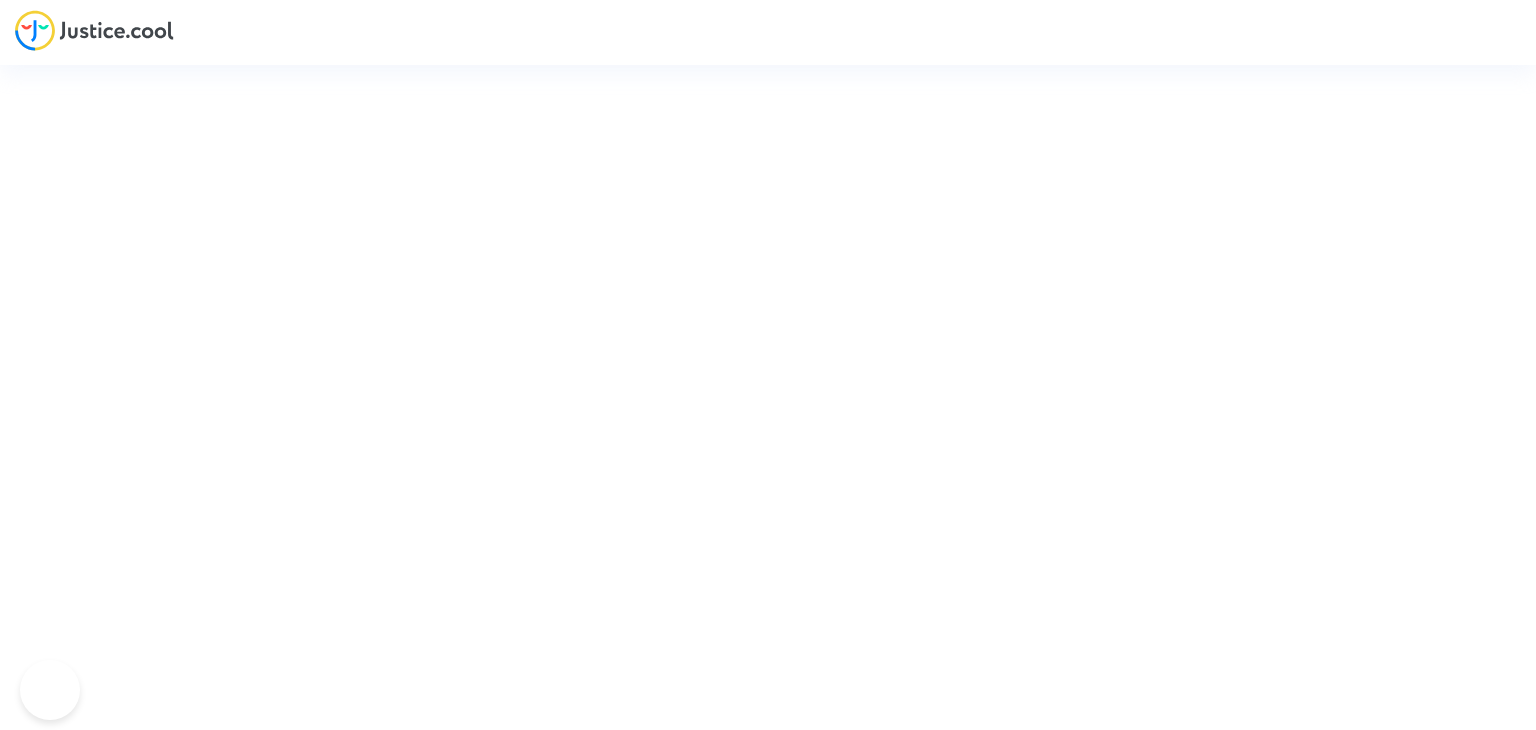 scroll, scrollTop: 0, scrollLeft: 0, axis: both 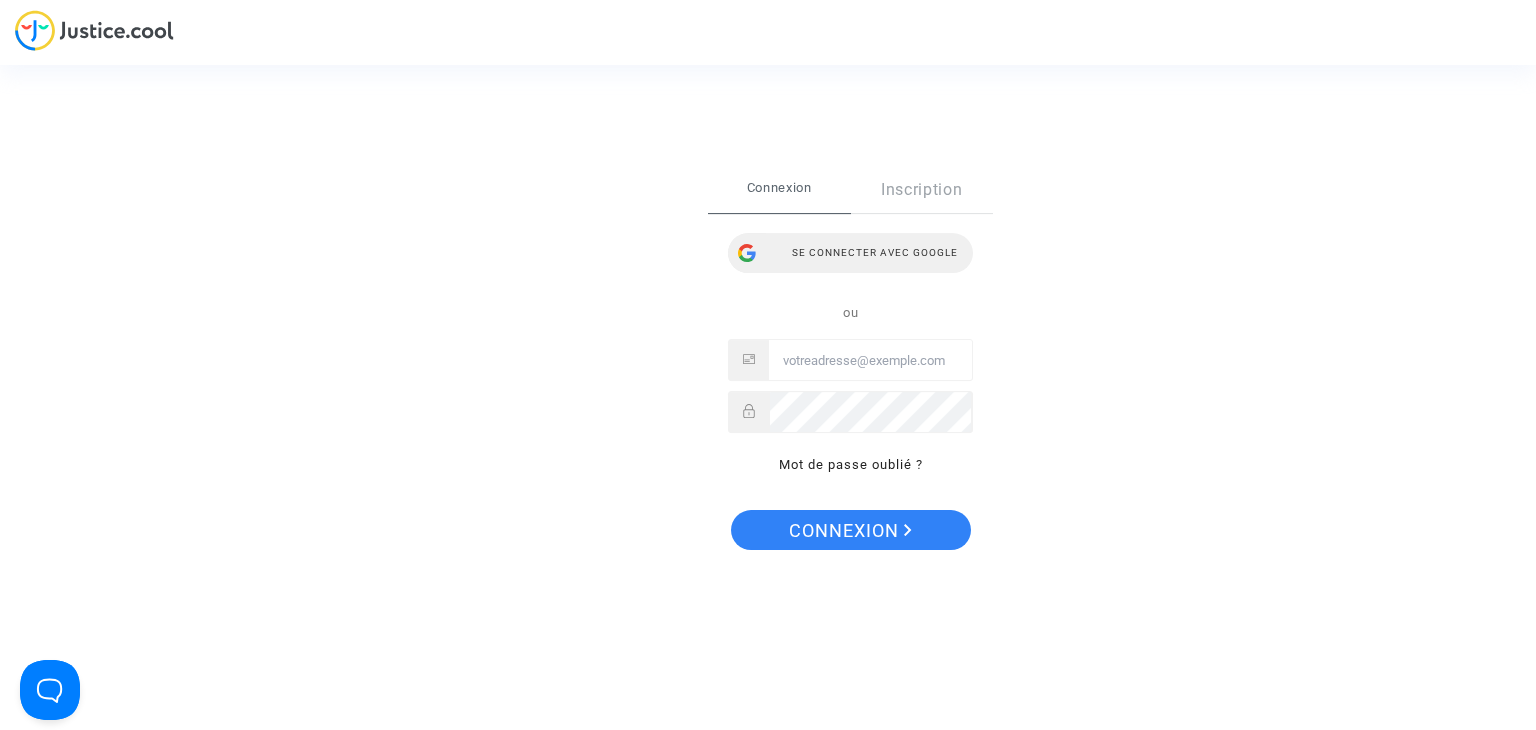 click on "Se connecter avec Google" at bounding box center (850, 253) 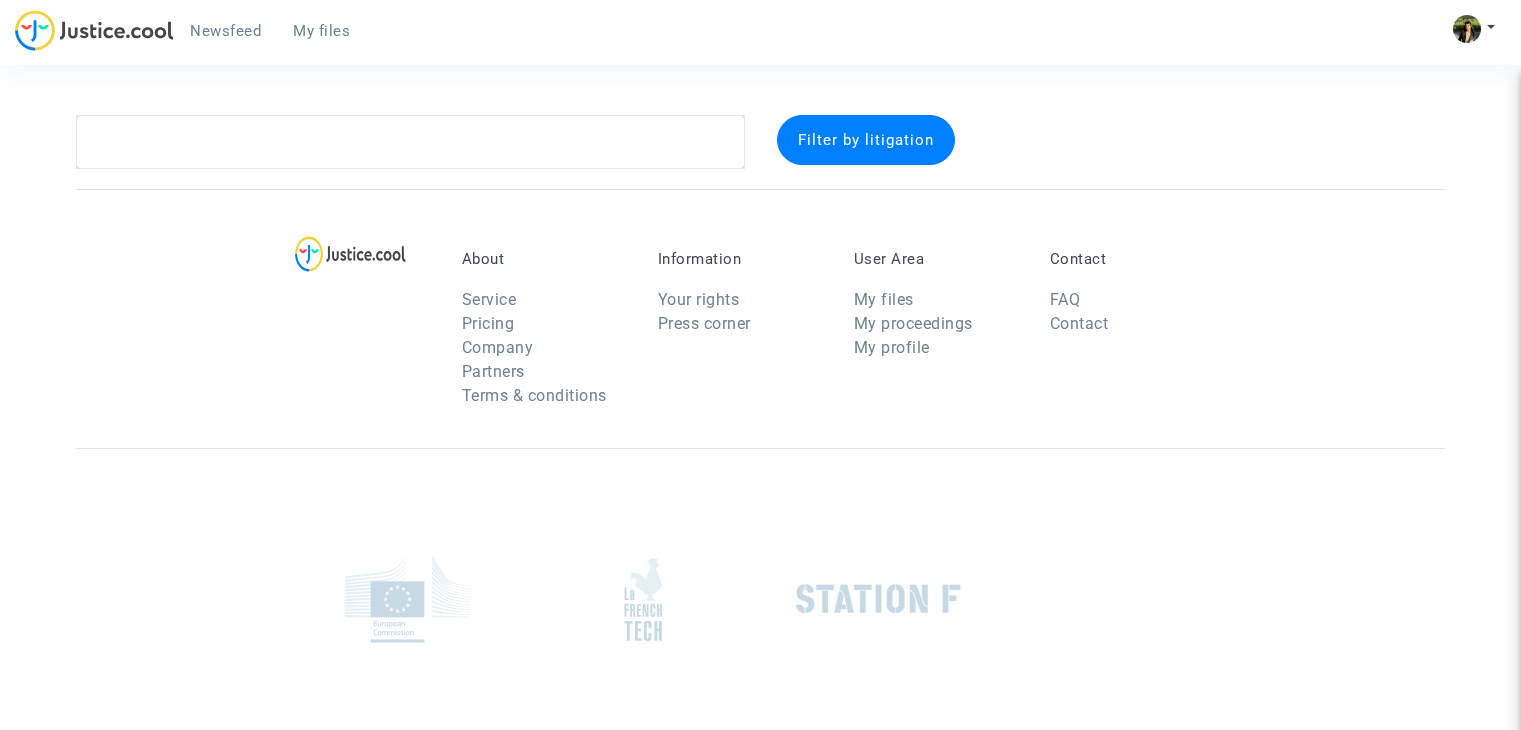 scroll, scrollTop: 0, scrollLeft: 0, axis: both 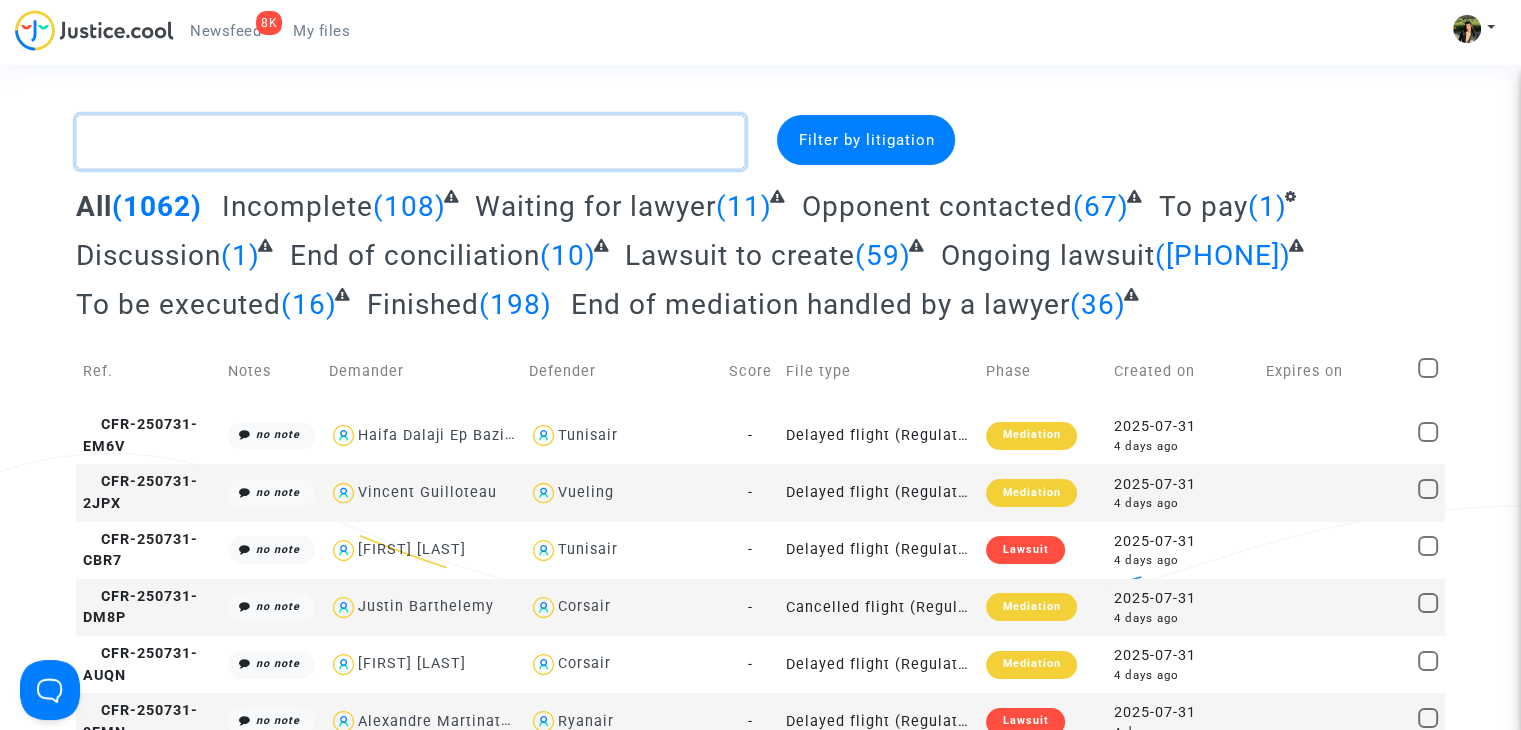 paste on "[FIRST] [LAST]" 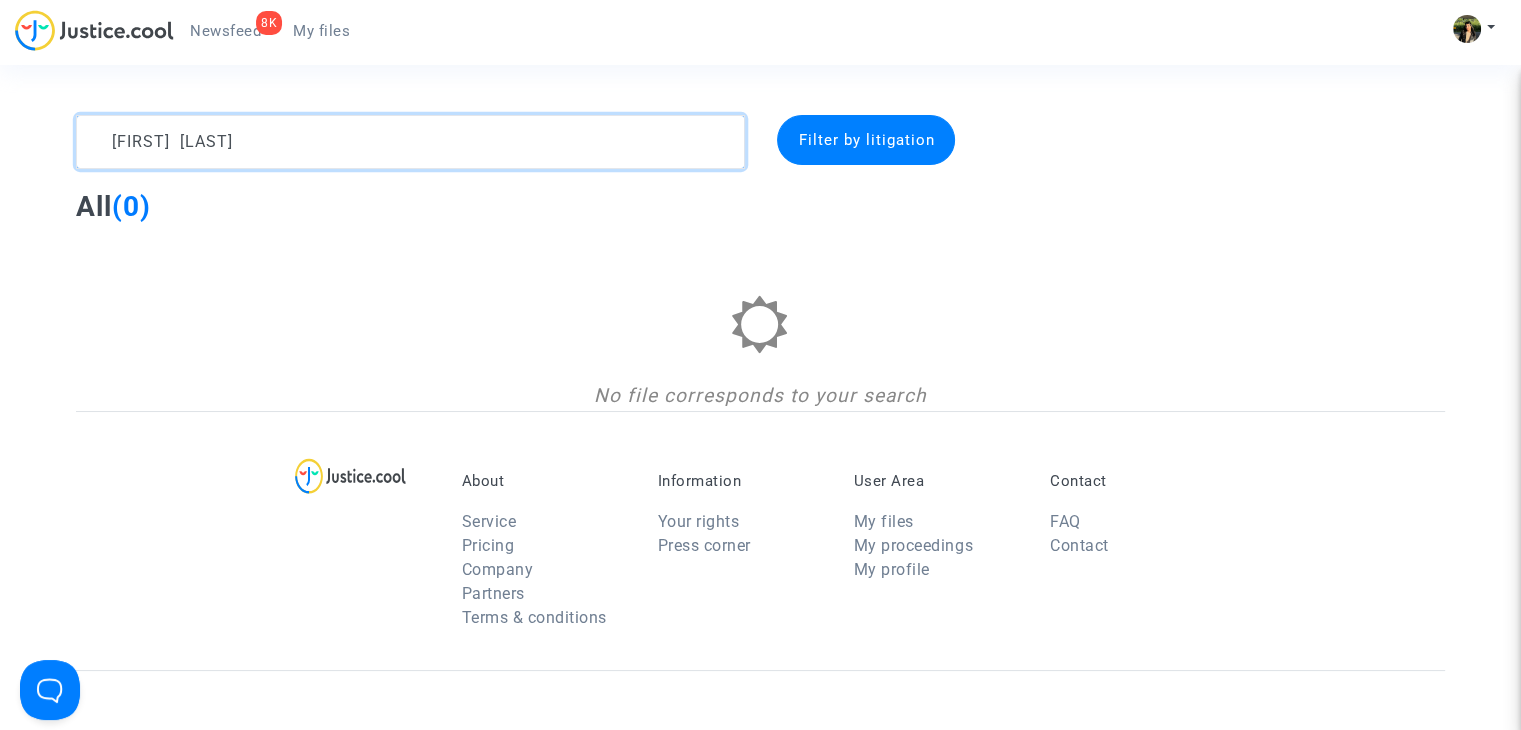 click 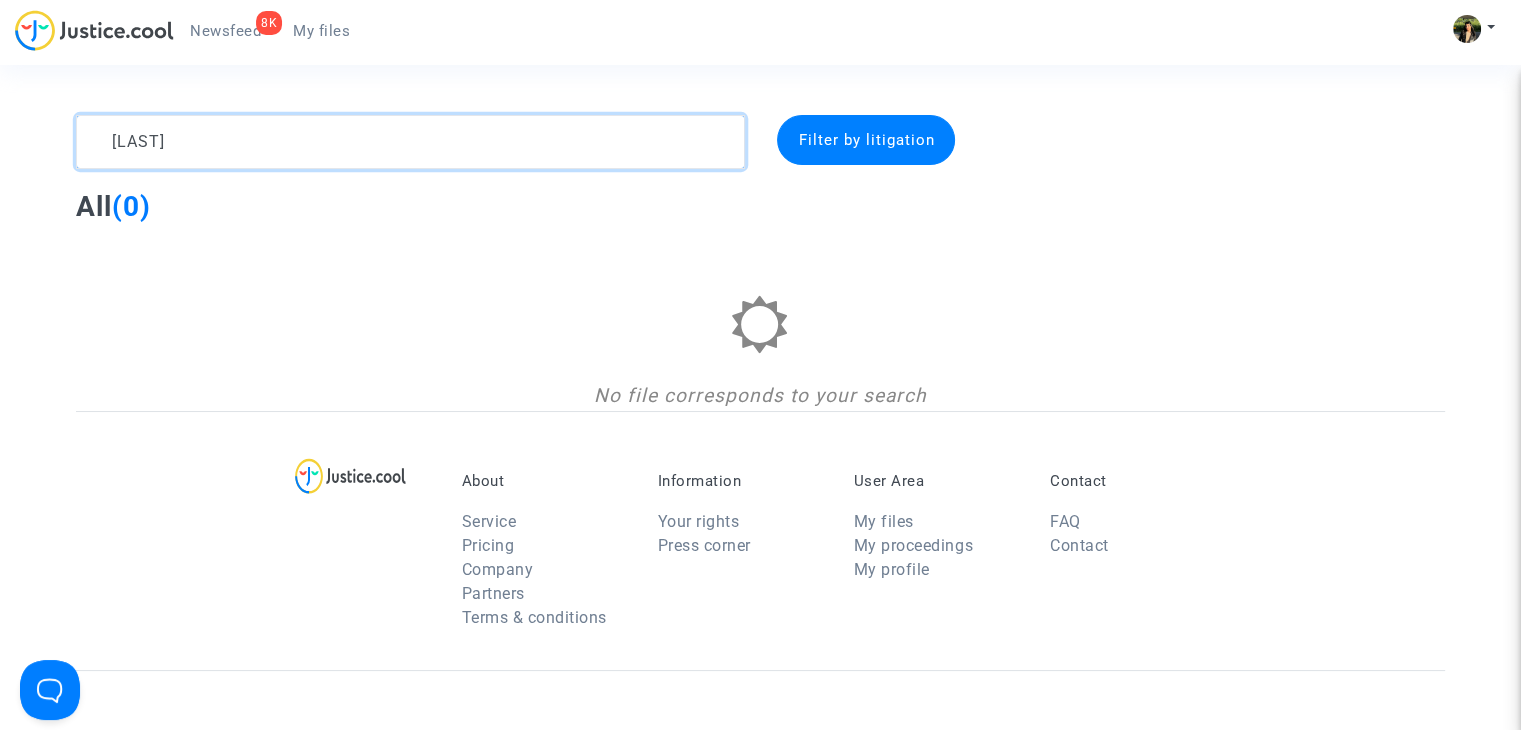 click 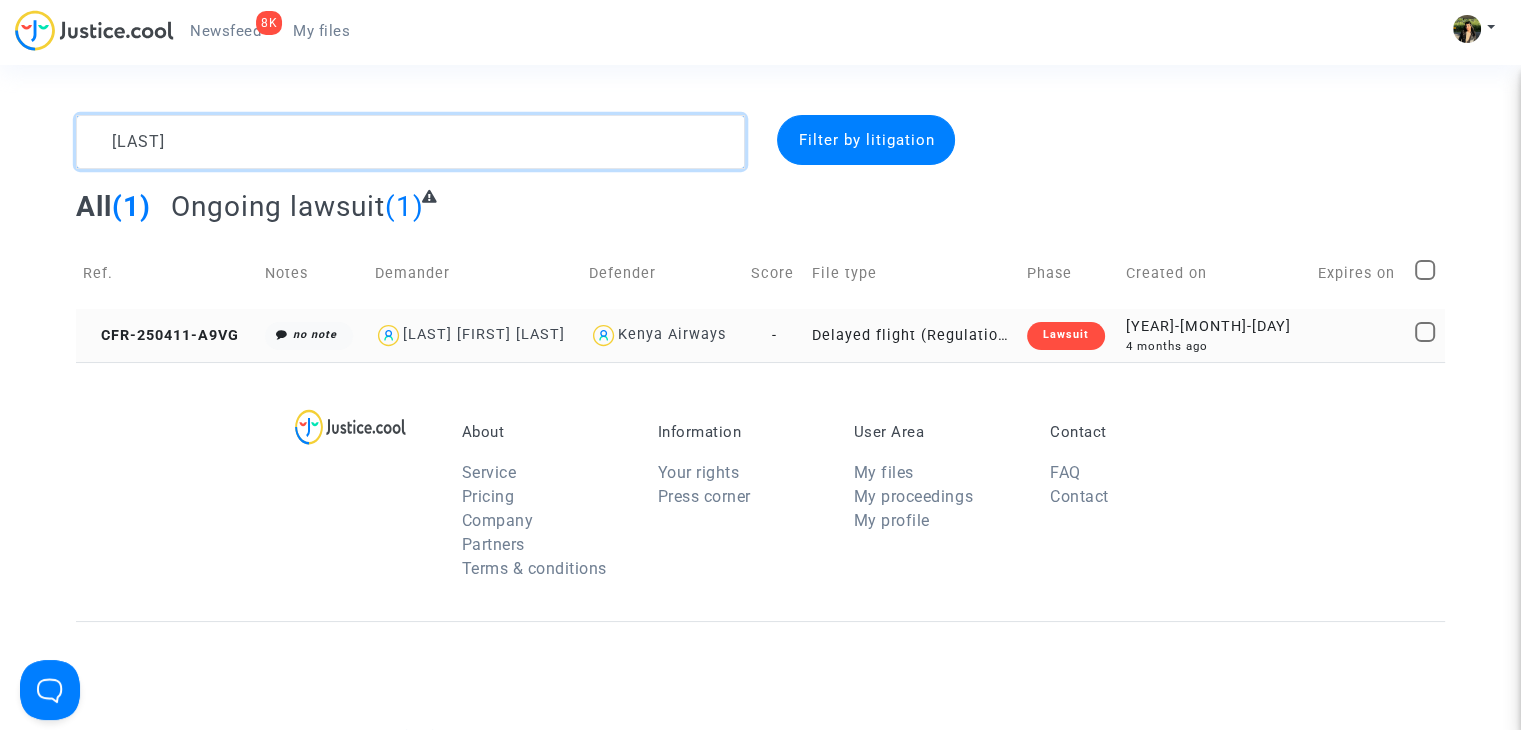 type on "[LAST]" 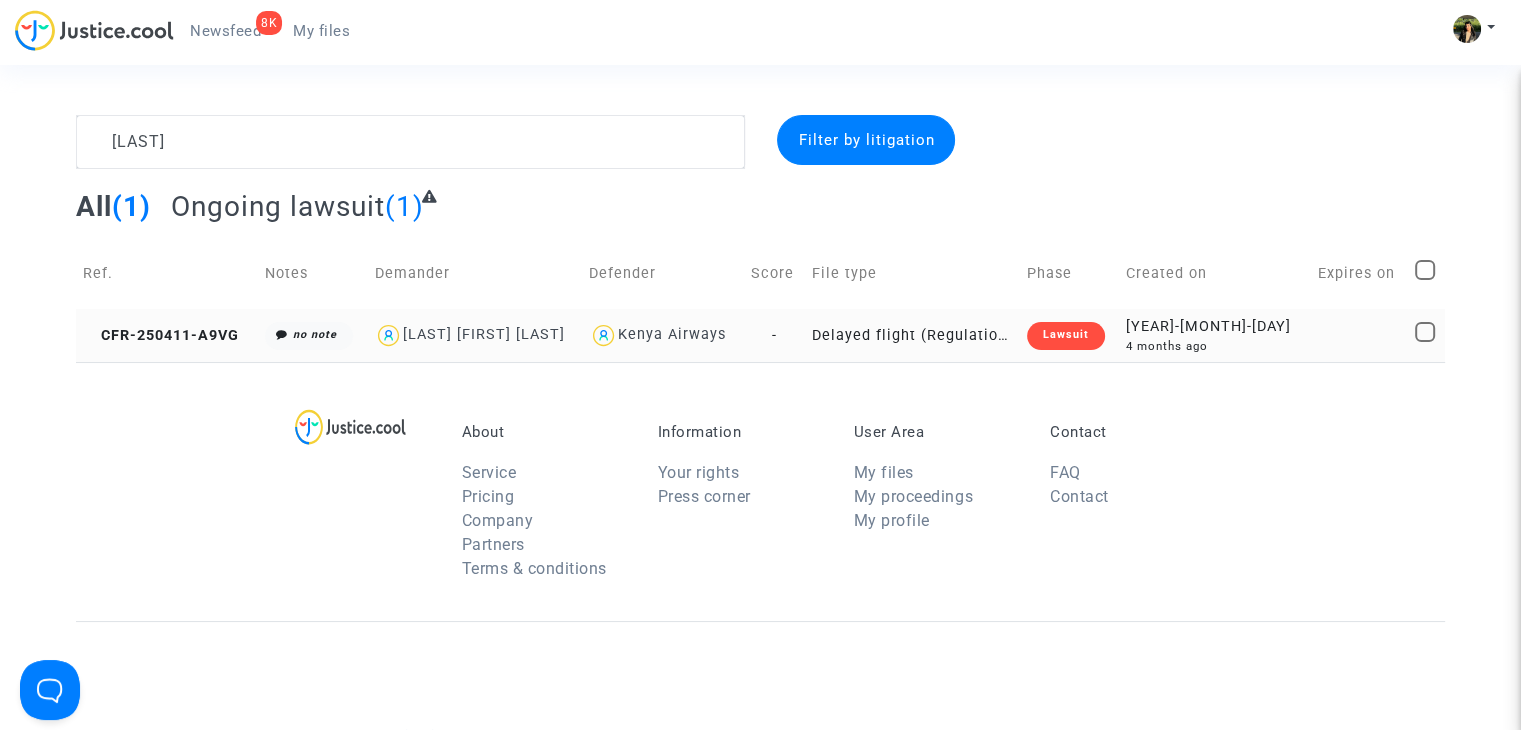 click on "Delayed flight (Regulation EC 261/2004)" 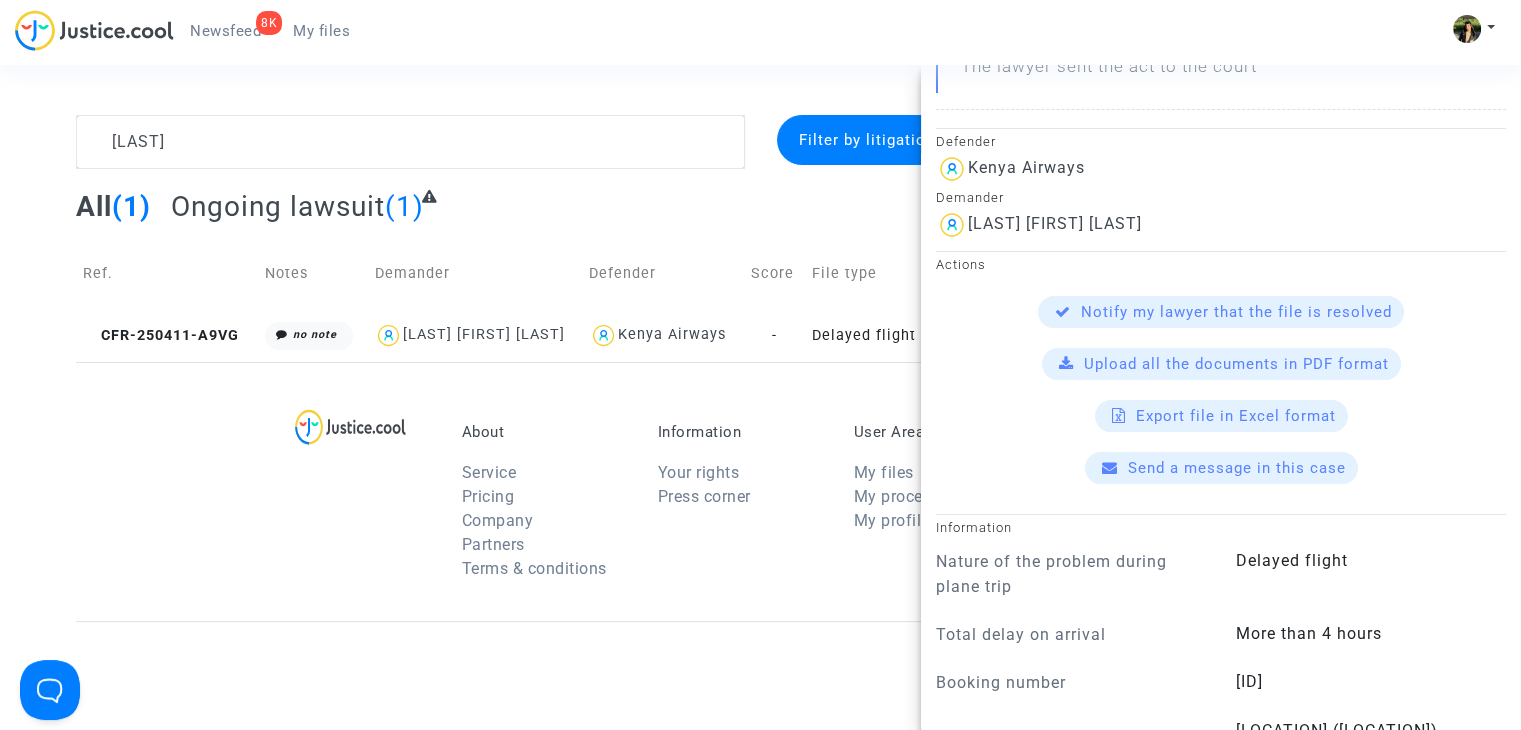 scroll, scrollTop: 500, scrollLeft: 0, axis: vertical 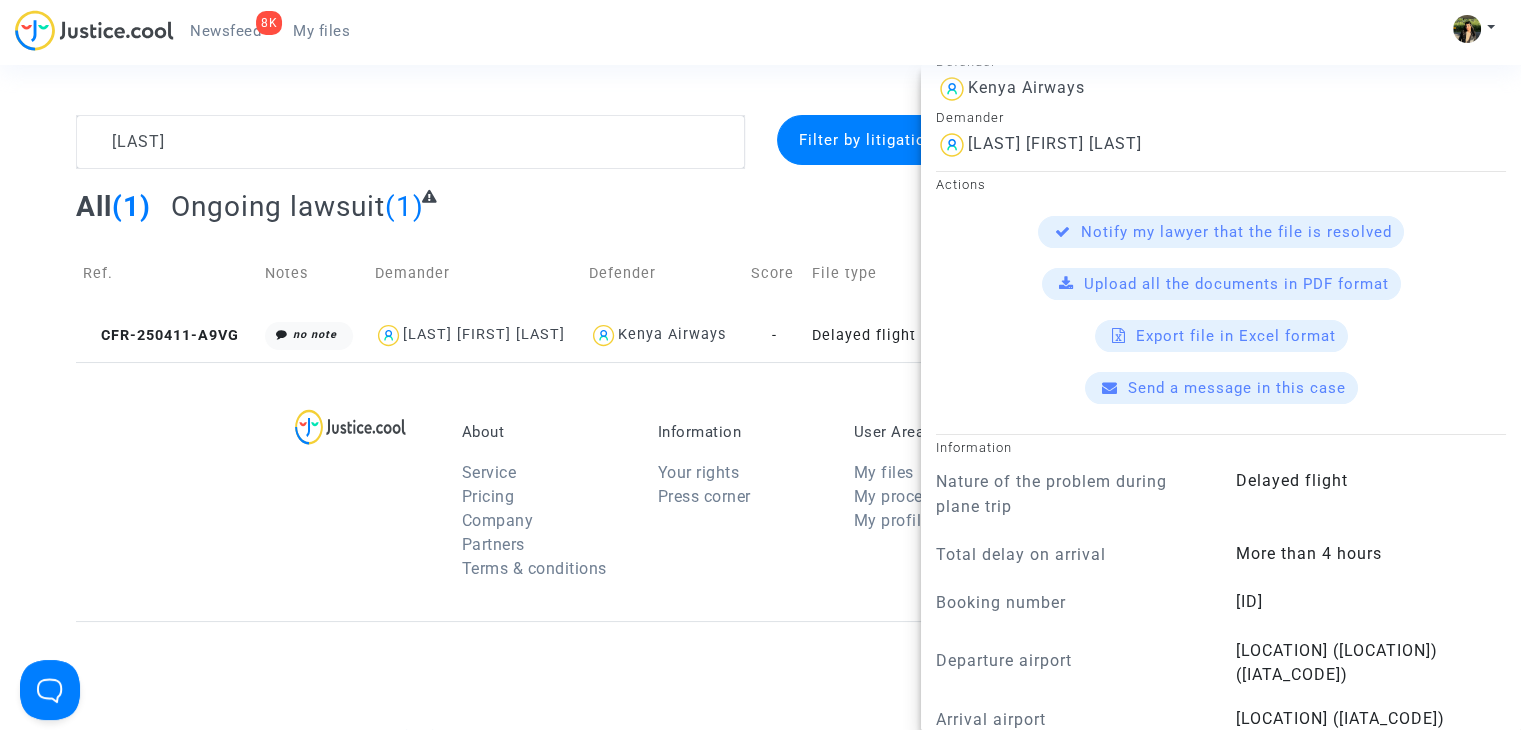 click on "Send a message in this case" 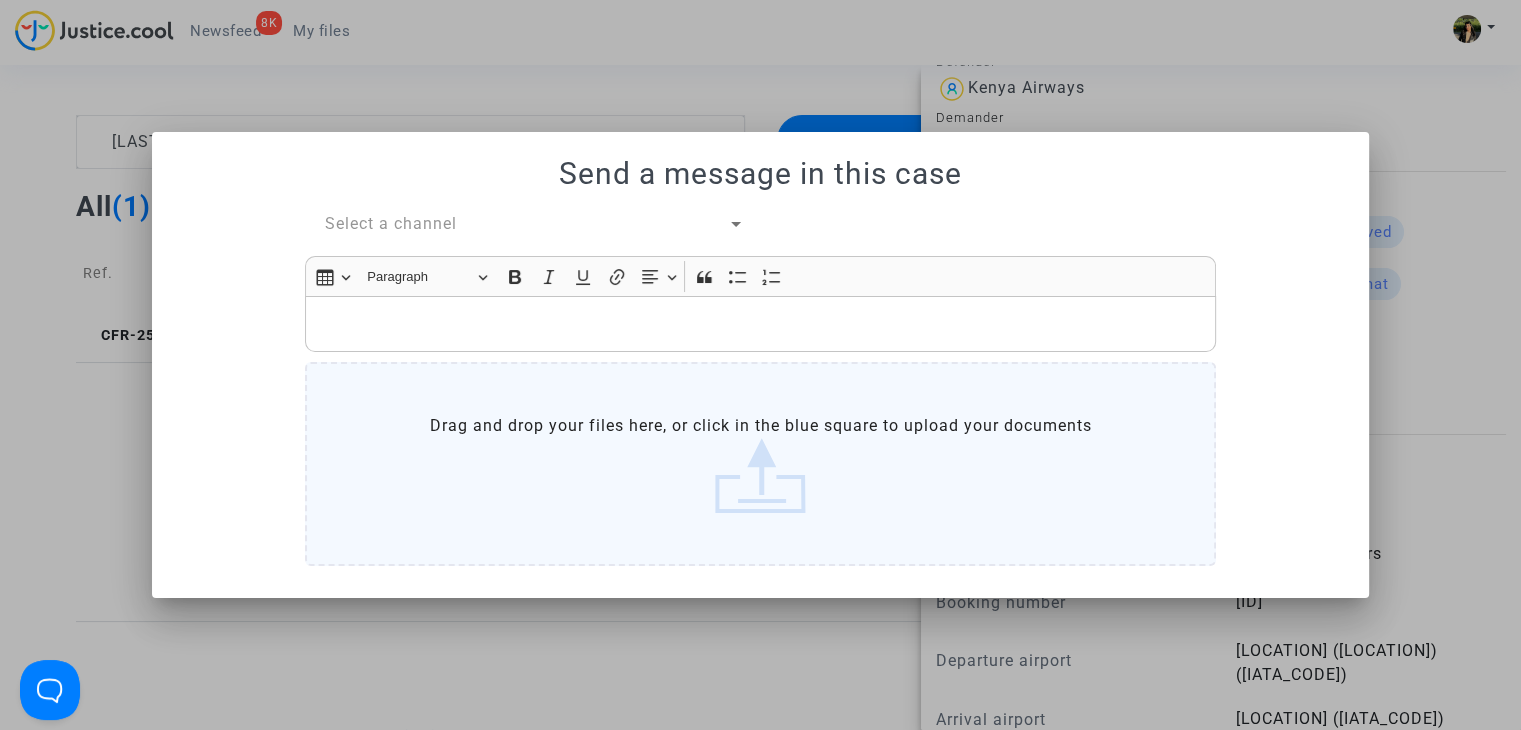 click on "Select a channel" at bounding box center [391, 223] 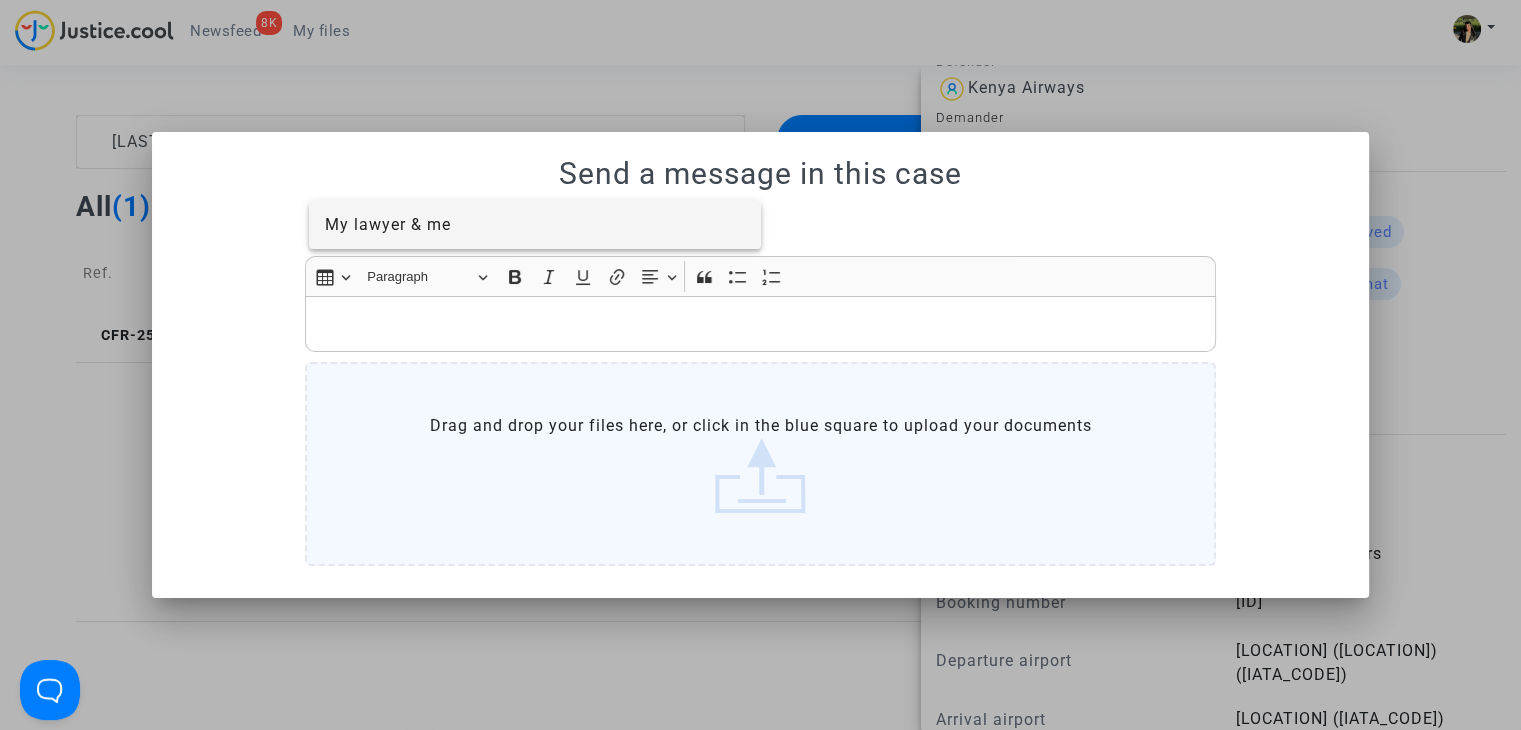 click on "My lawyer & me" at bounding box center (388, 224) 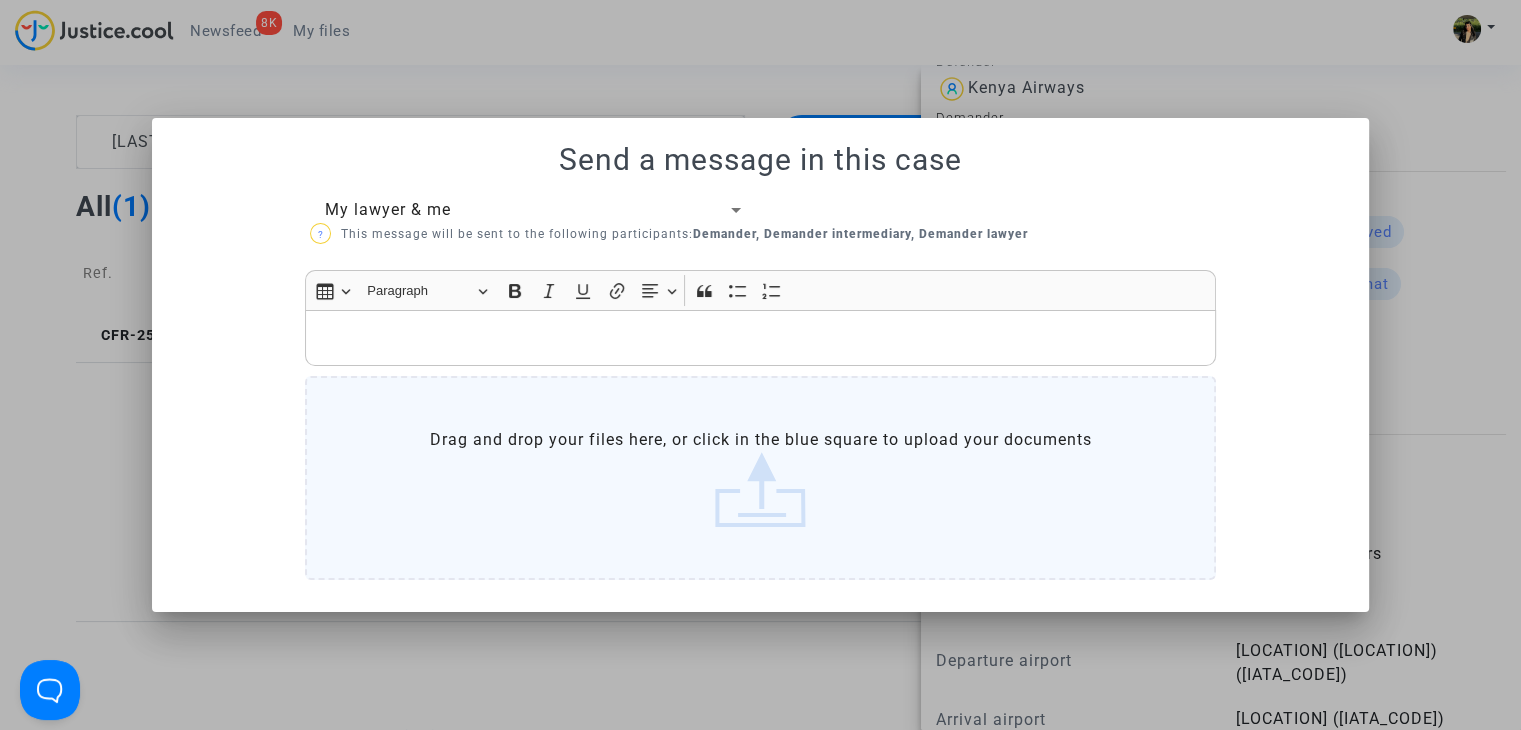 click at bounding box center (761, 337) 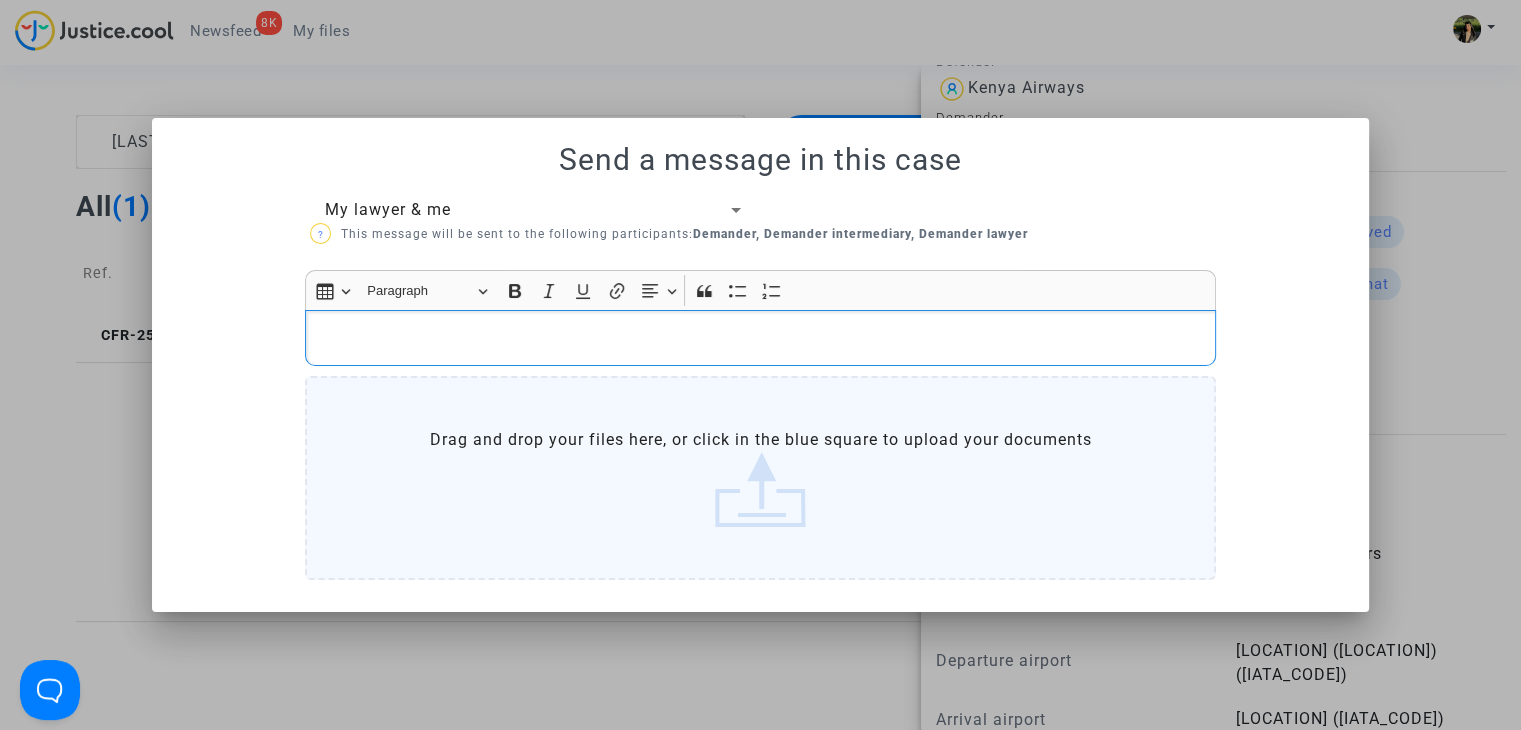 type 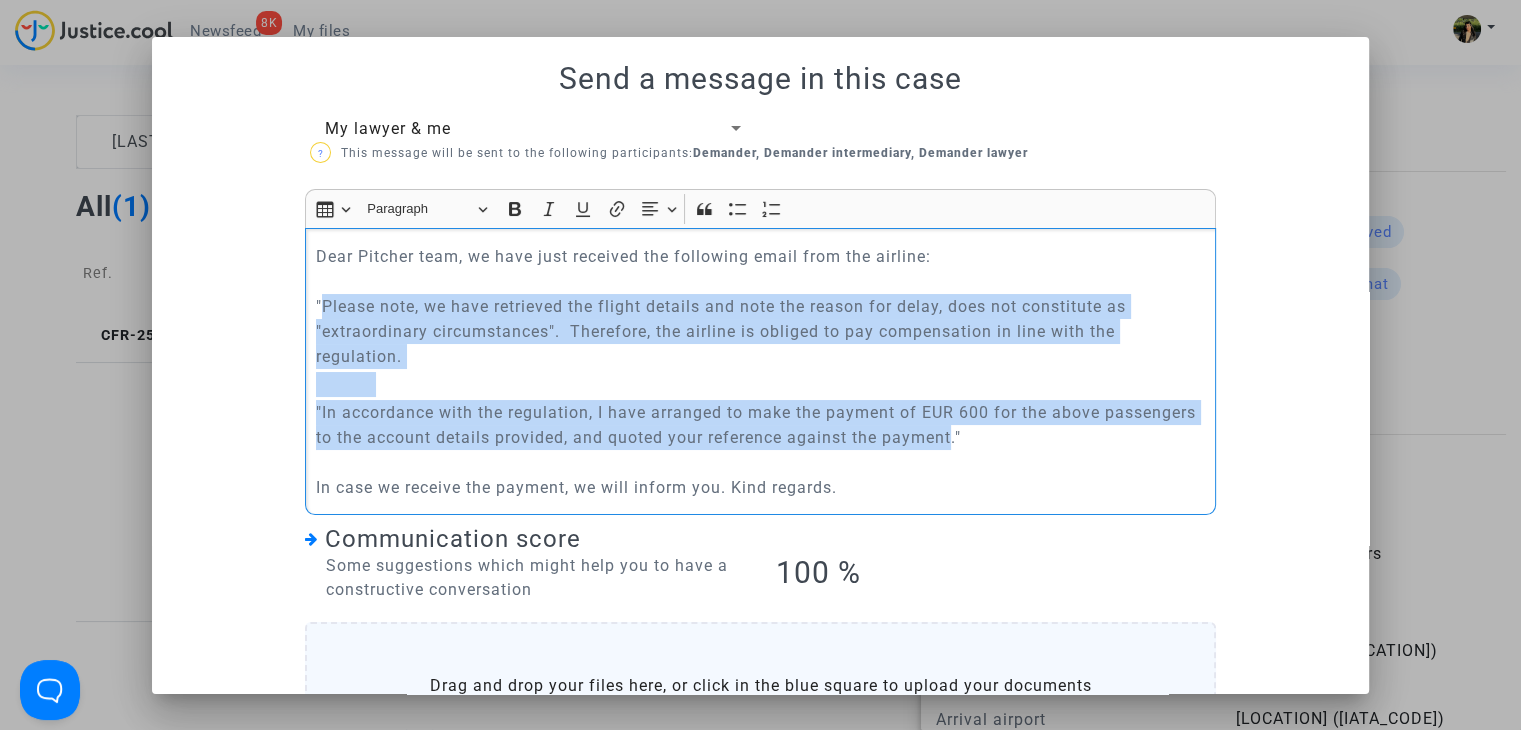 drag, startPoint x: 314, startPoint y: 302, endPoint x: 948, endPoint y: 436, distance: 648.00616 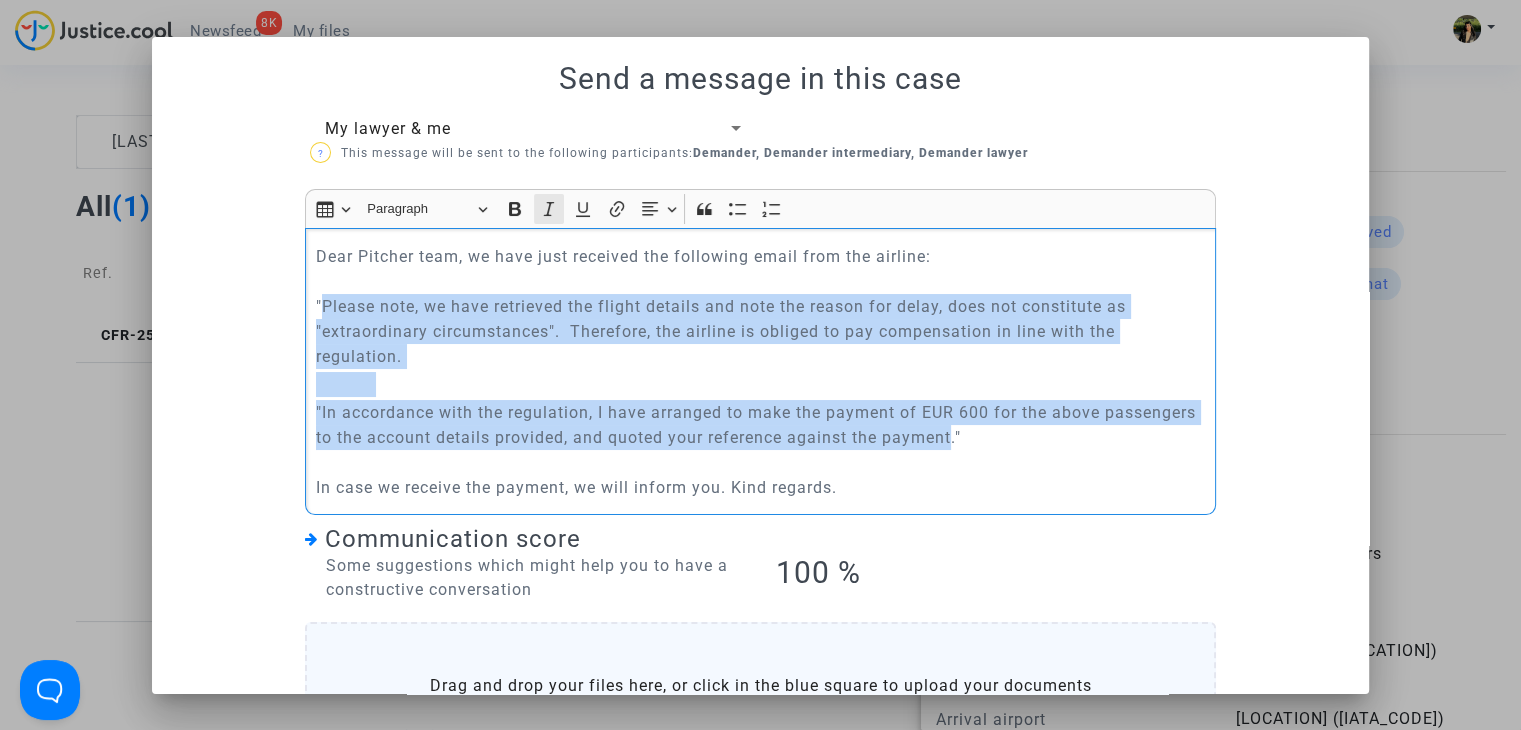 click 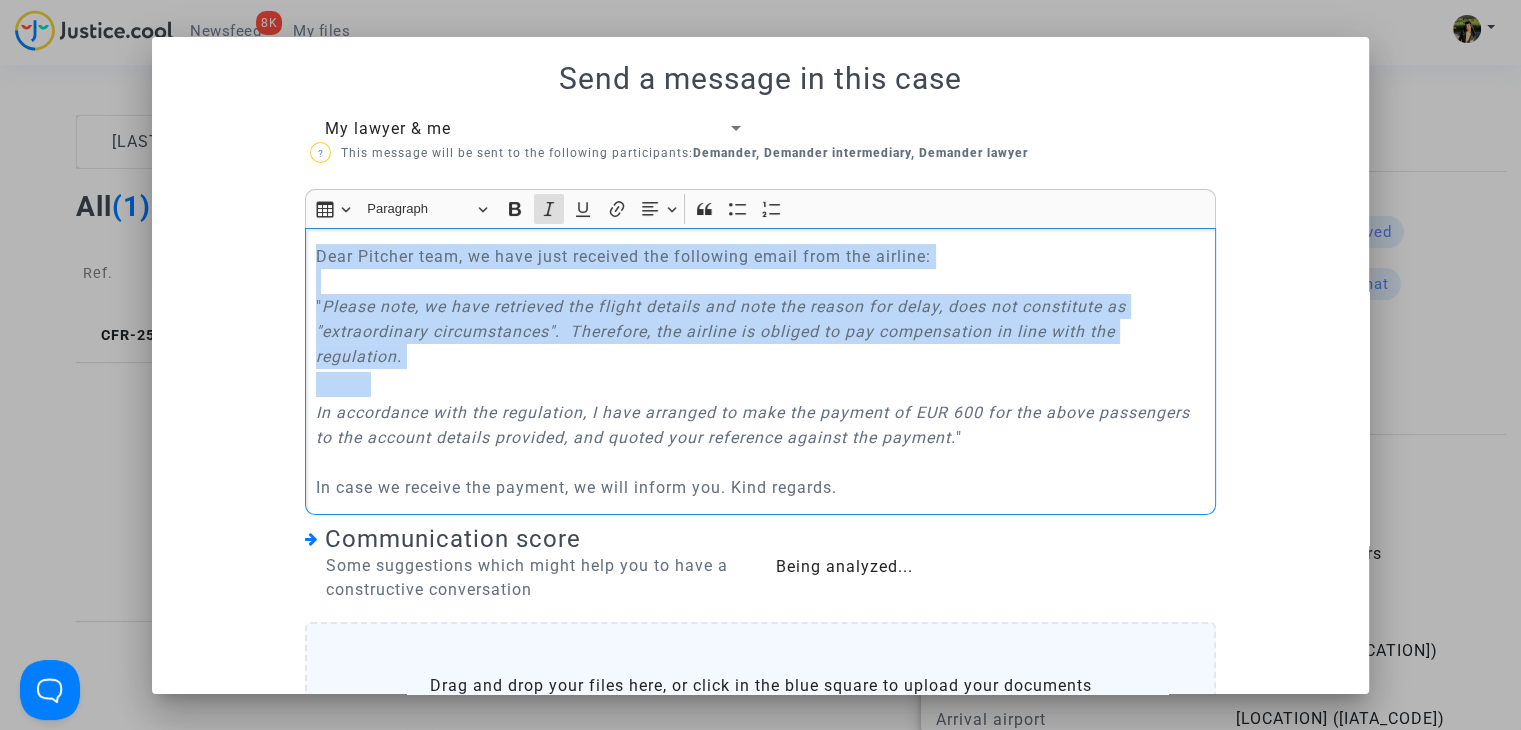 click on "Dear Pitcher team, we have just received the following email from the airline: " Please note, we have retrieved the flight details and note the reason for delay, does not constitute as "extraordinary circumstances".  Therefore, the airline is obliged to pay compensation in line with the regulation." at bounding box center (761, 306) 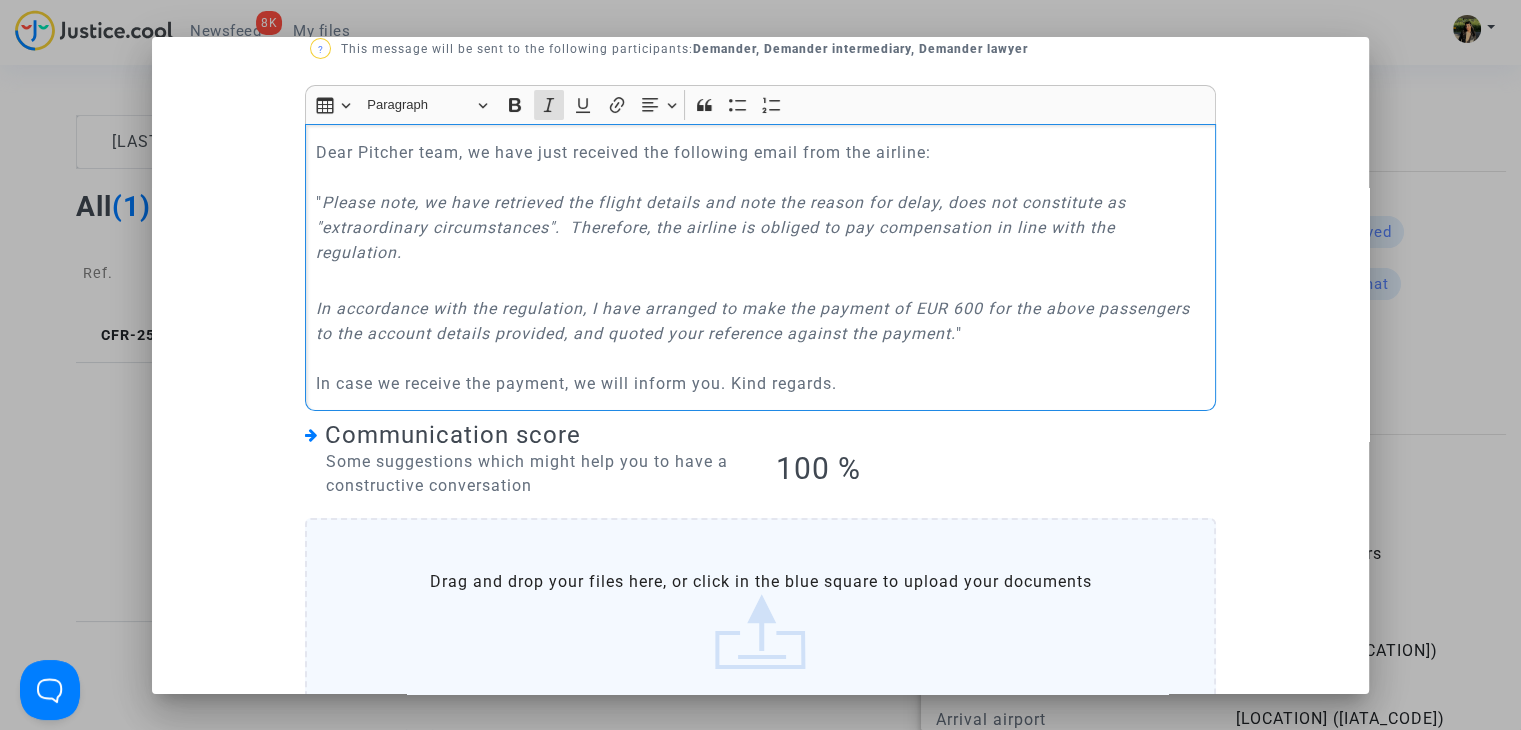 scroll, scrollTop: 222, scrollLeft: 0, axis: vertical 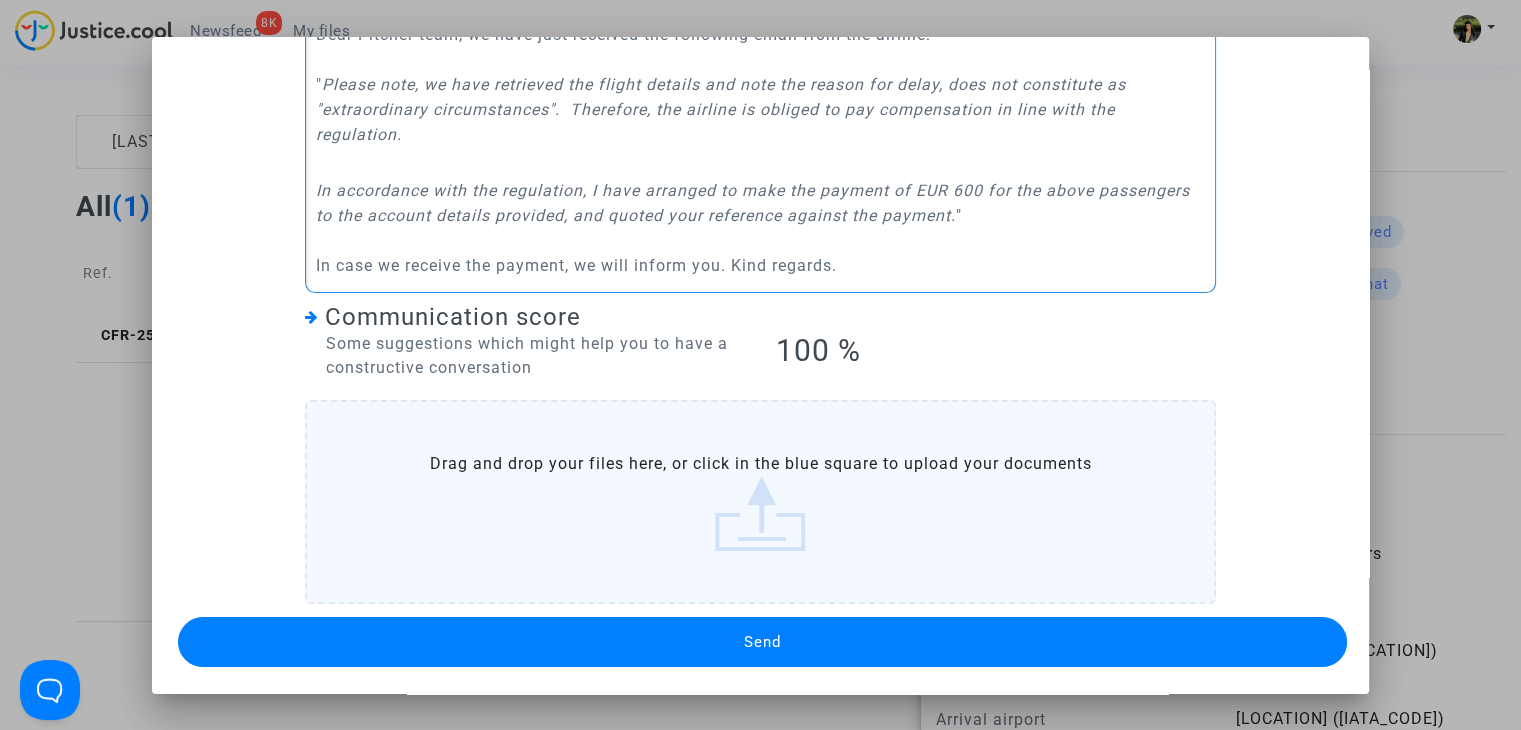 click on "Send" at bounding box center (762, 642) 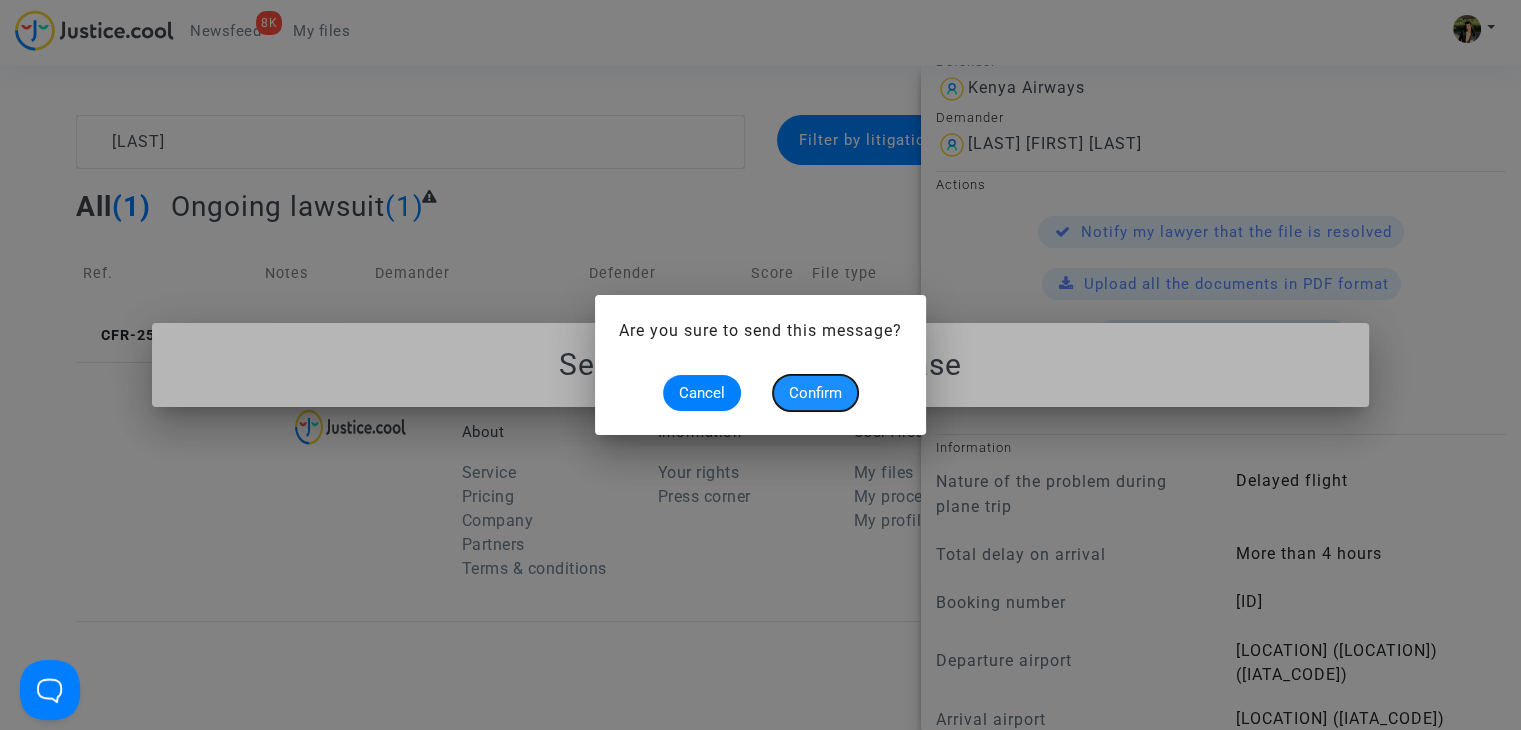 click on "Confirm" at bounding box center [815, 393] 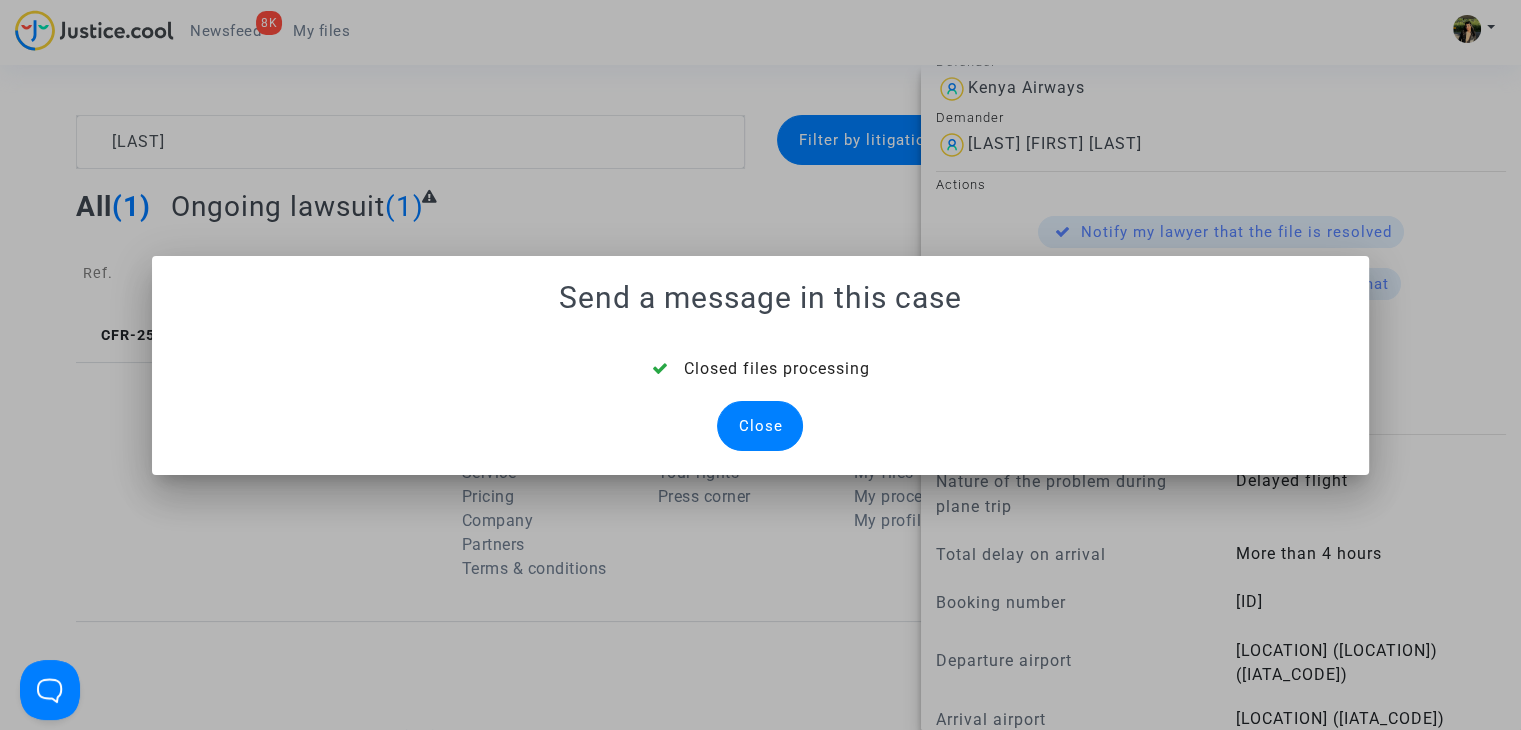 click on "Close" at bounding box center [760, 426] 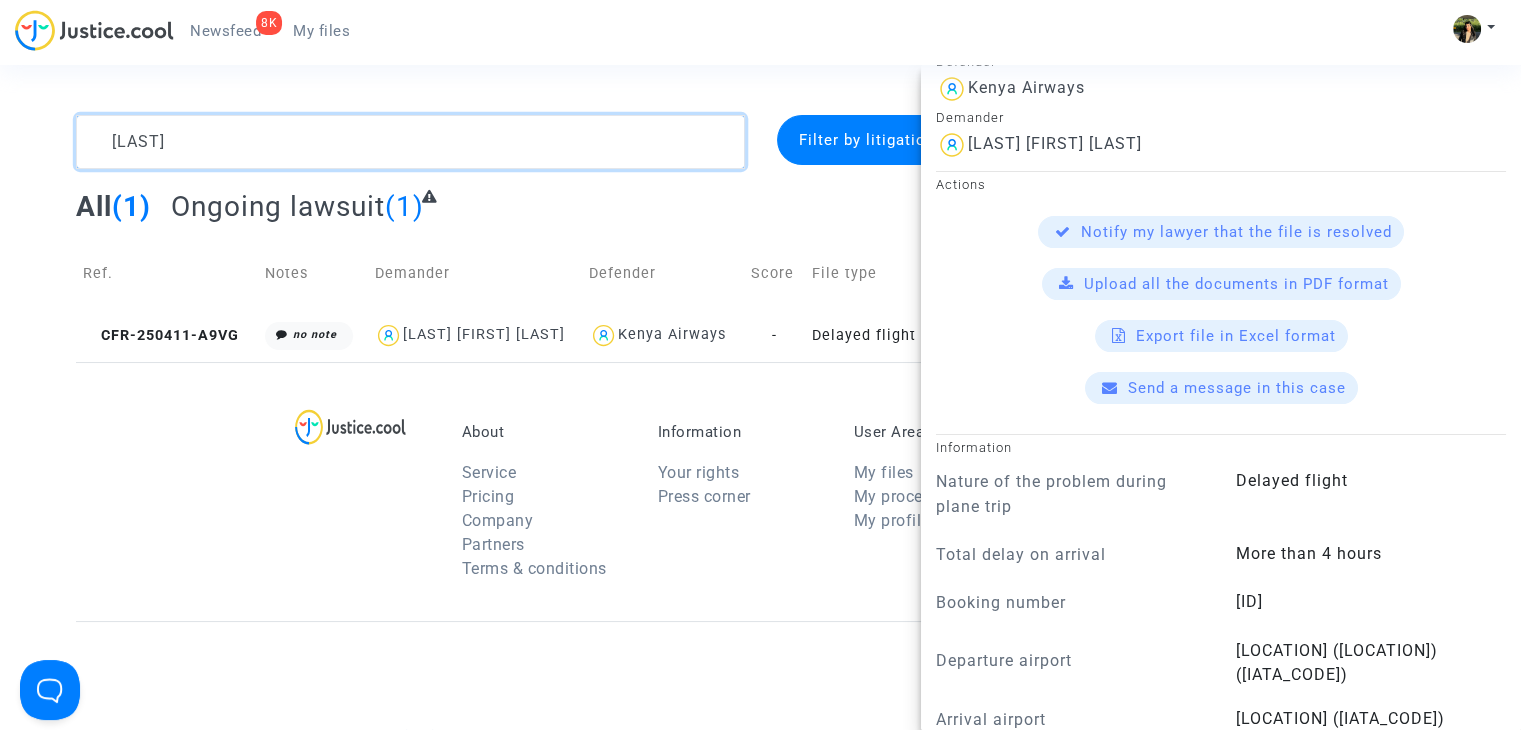 click 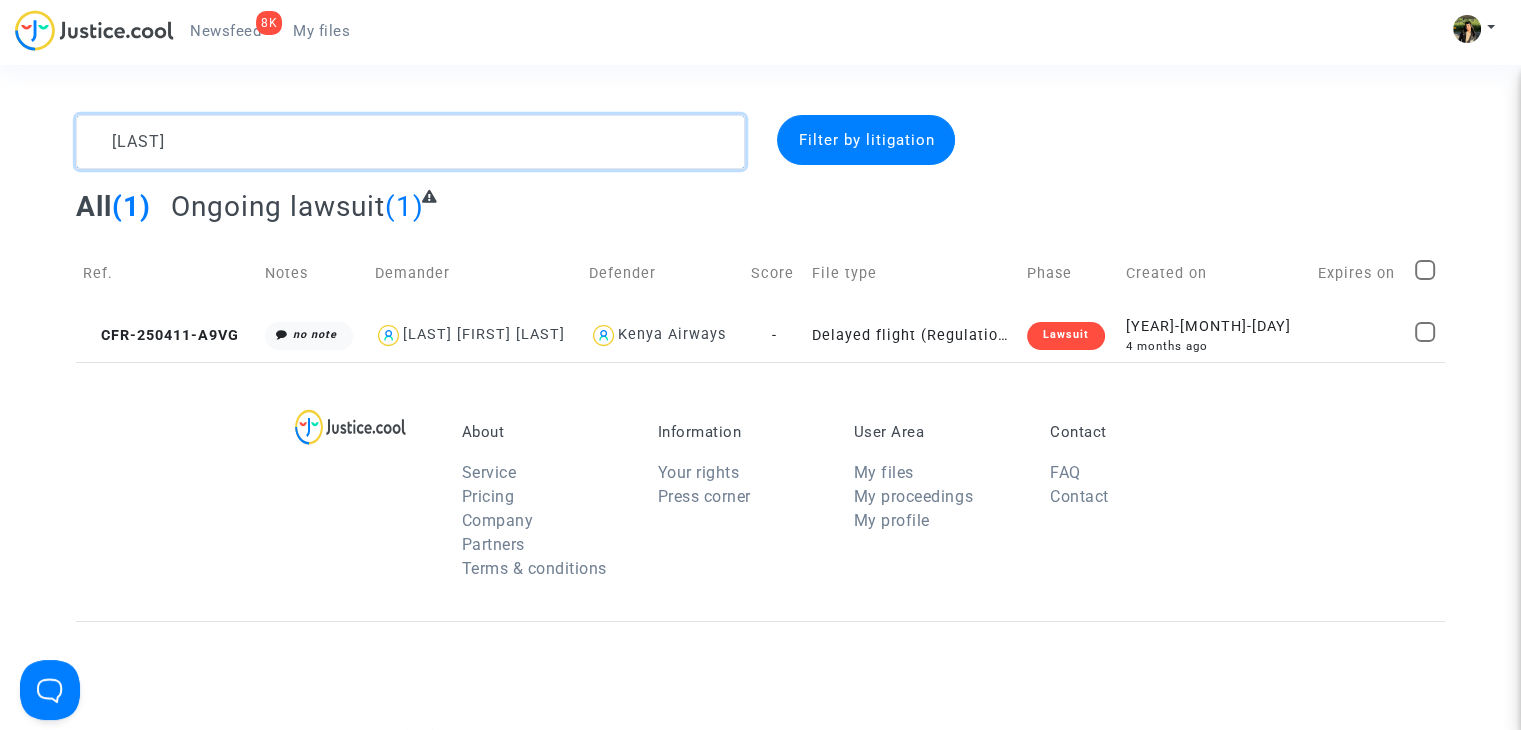 scroll, scrollTop: 0, scrollLeft: 0, axis: both 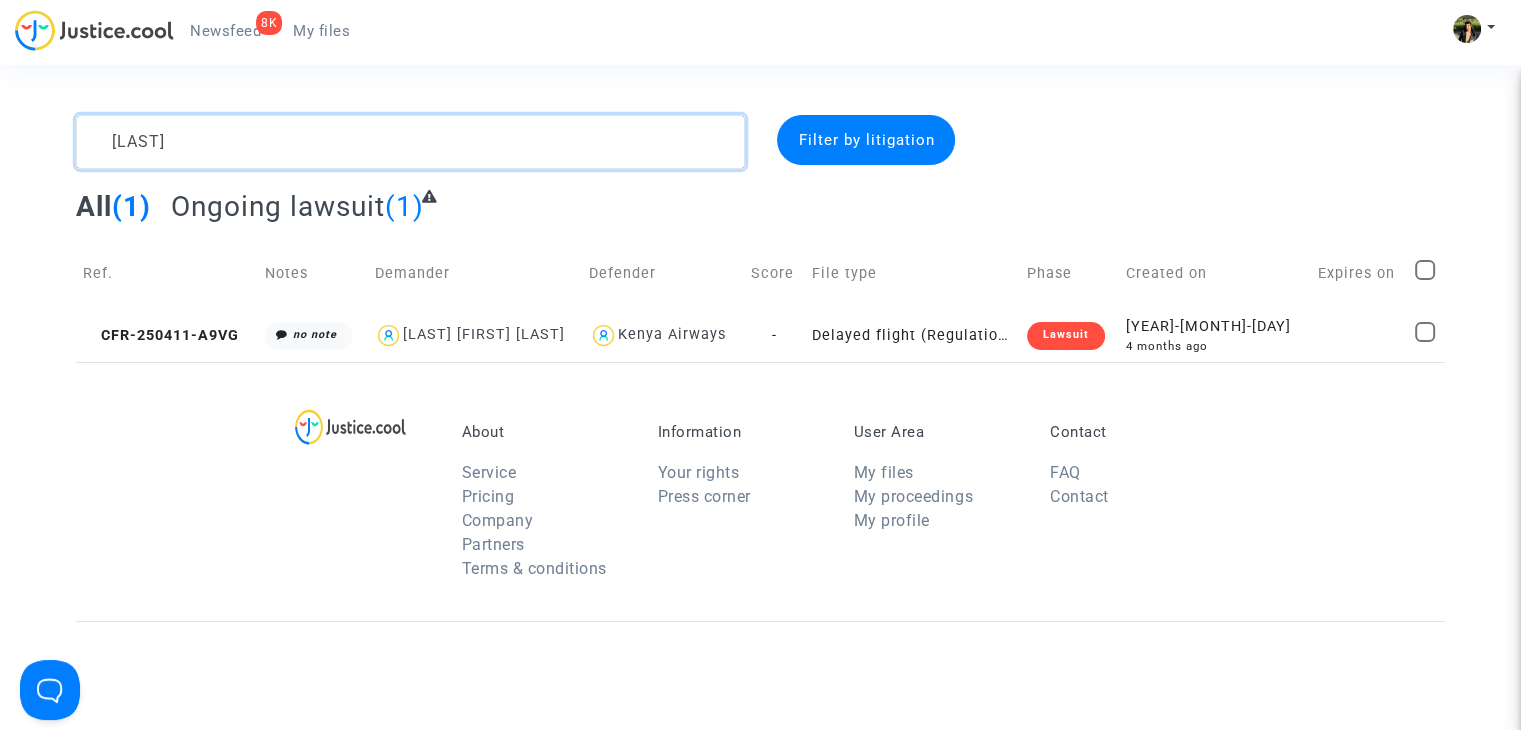 paste on "[LAST]" 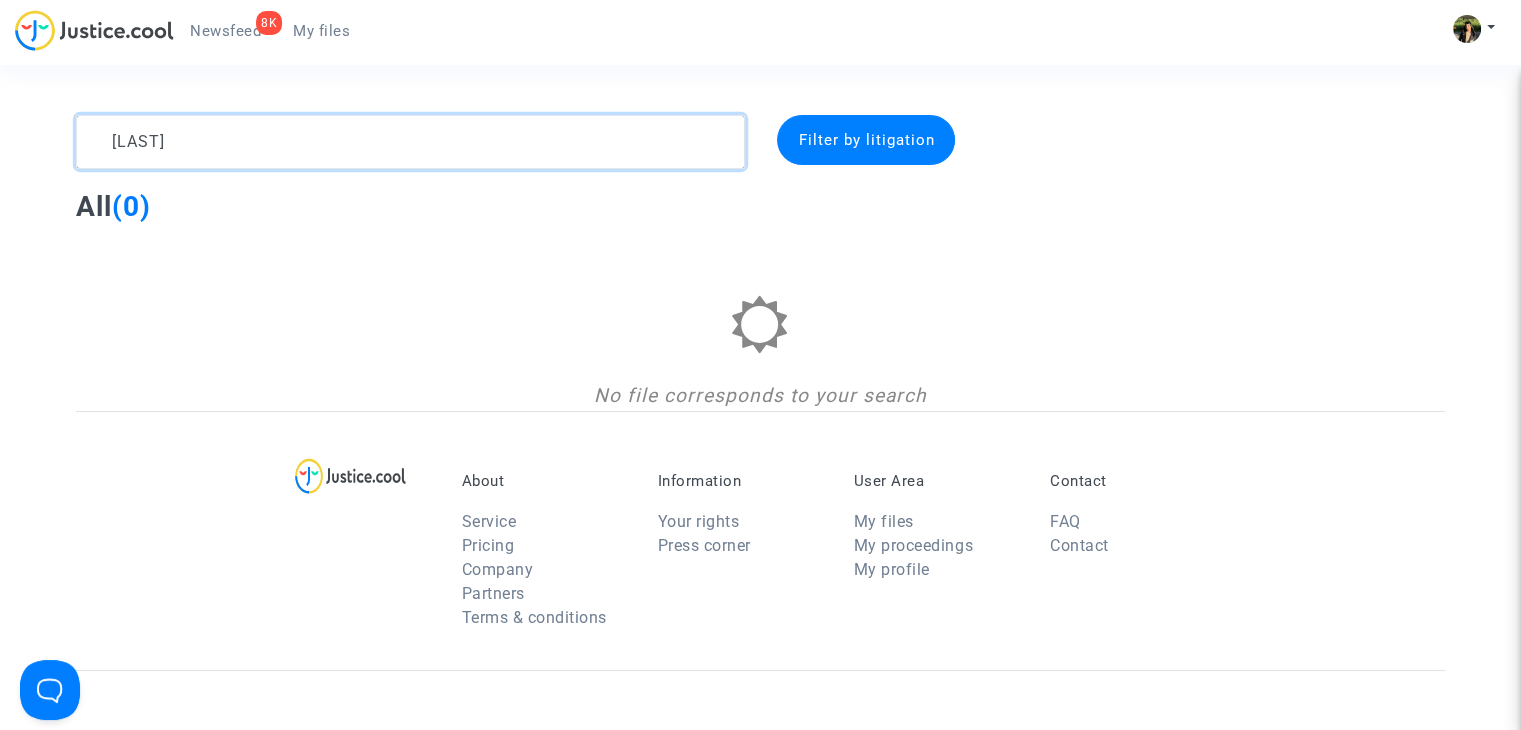 click 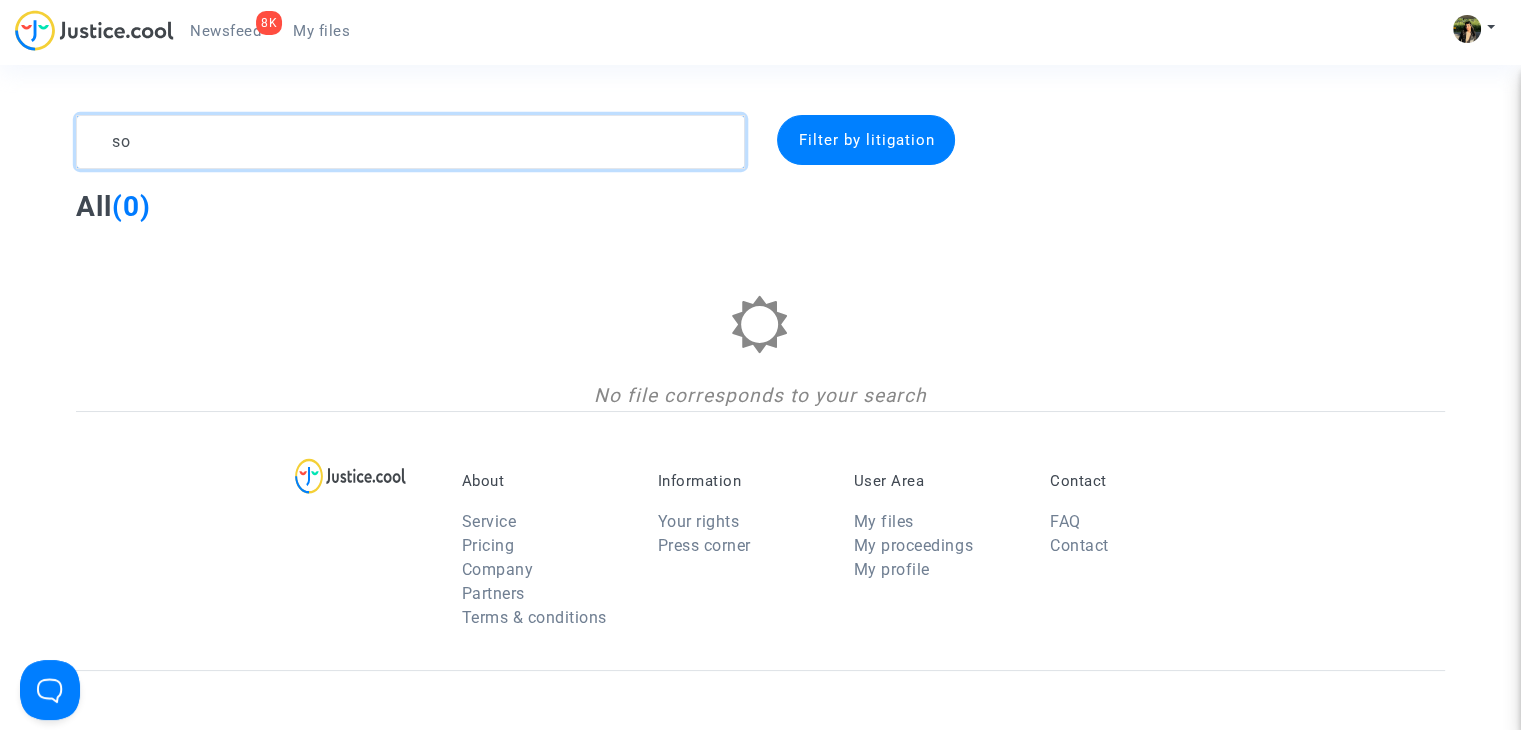 type on "s" 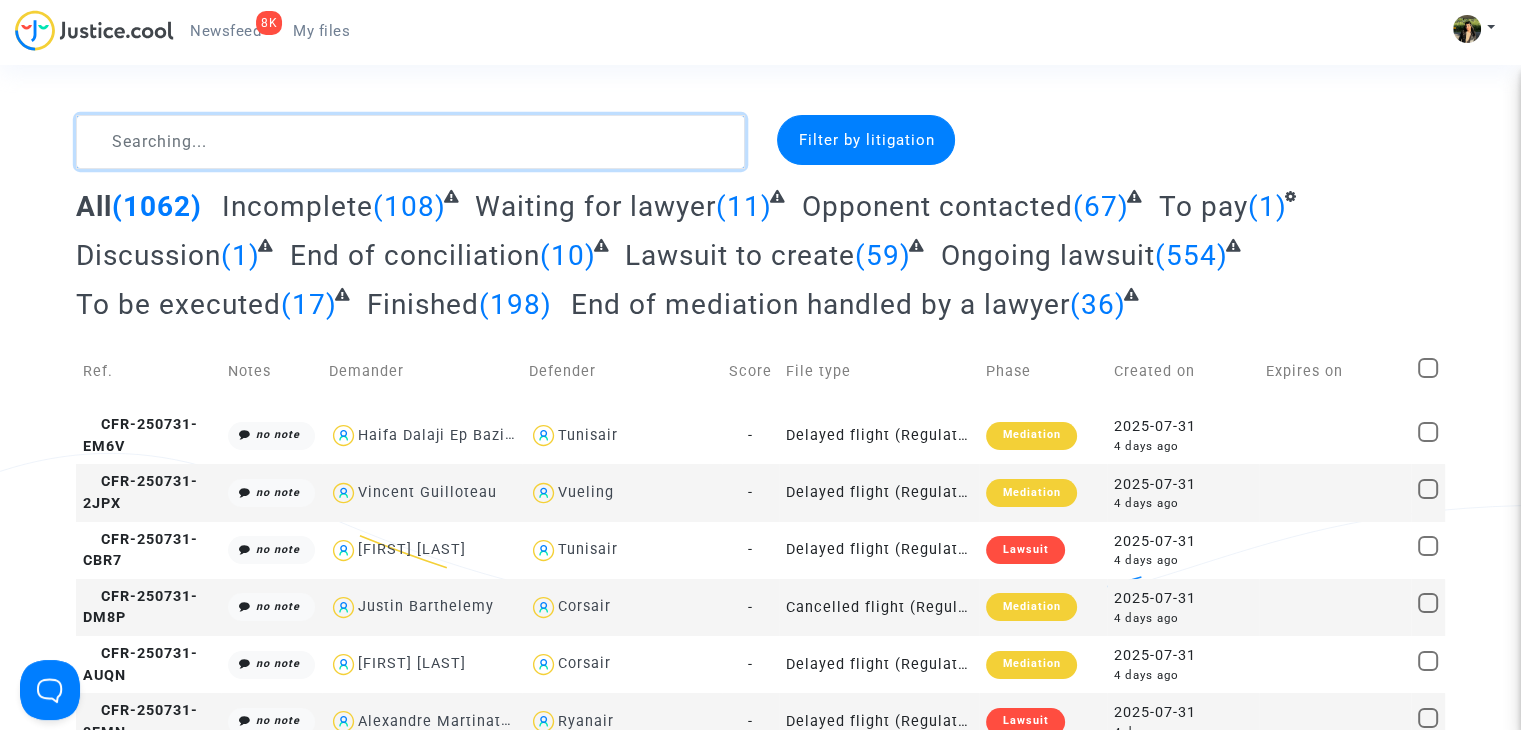click 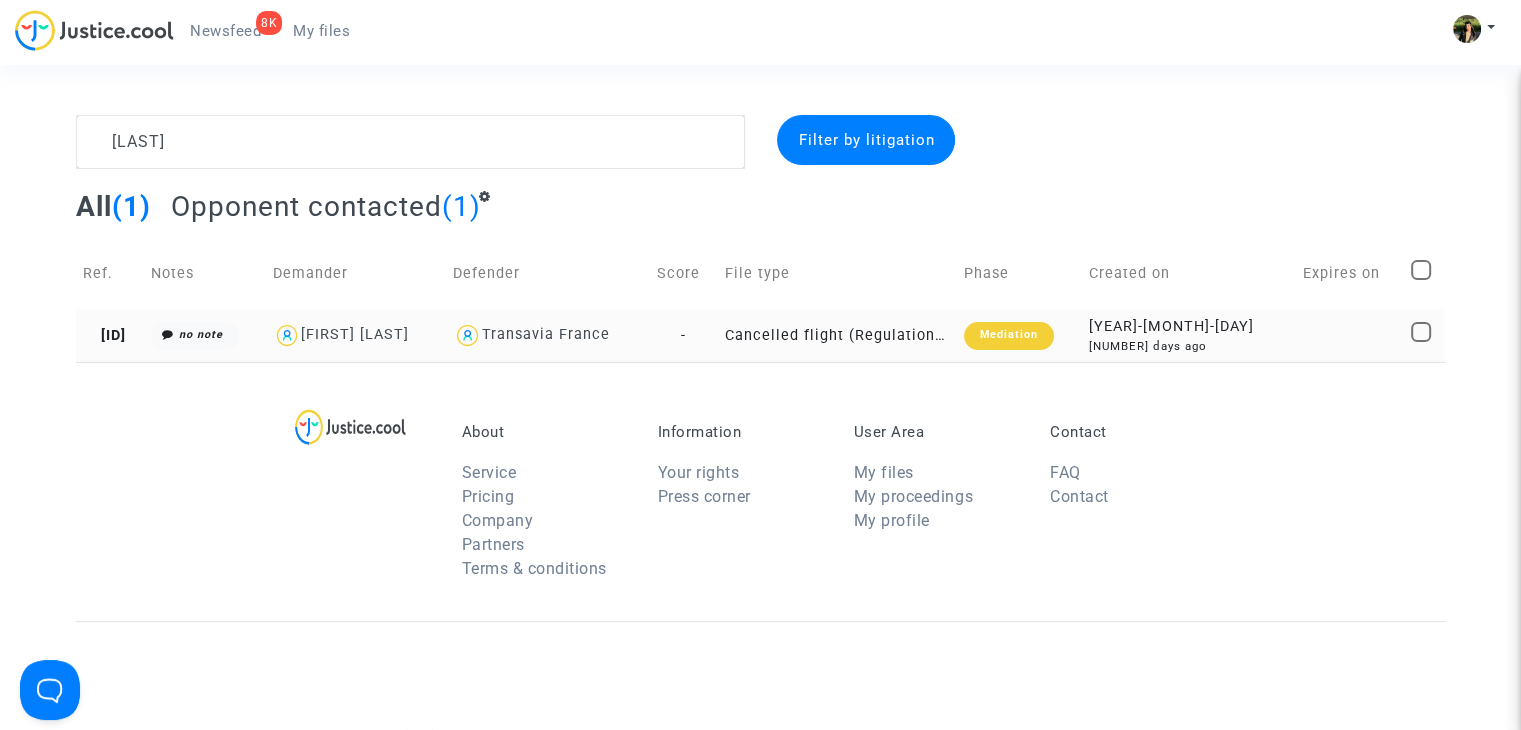 click on "Transavia France" 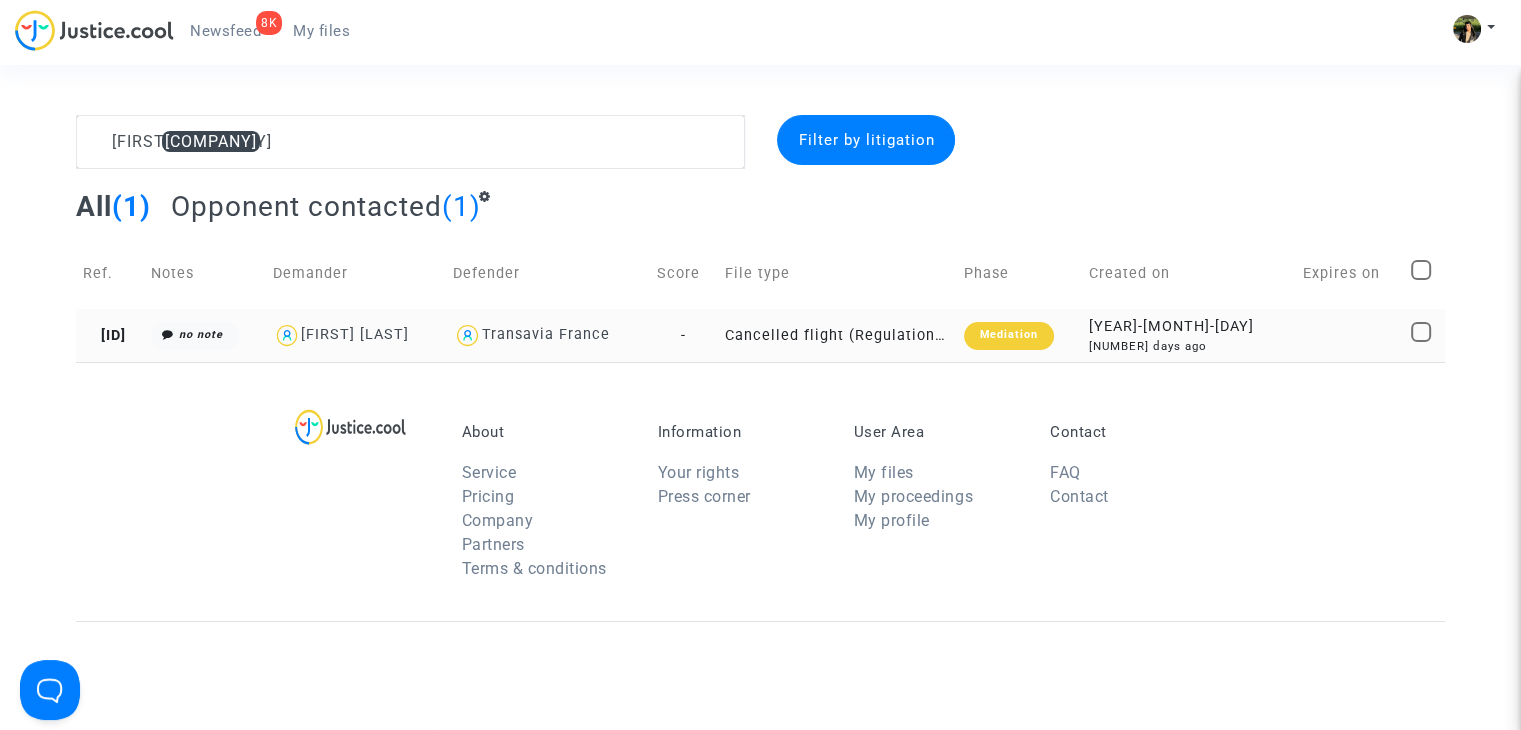 click on "Cancelled flight (Regulation EC 261/2004)" 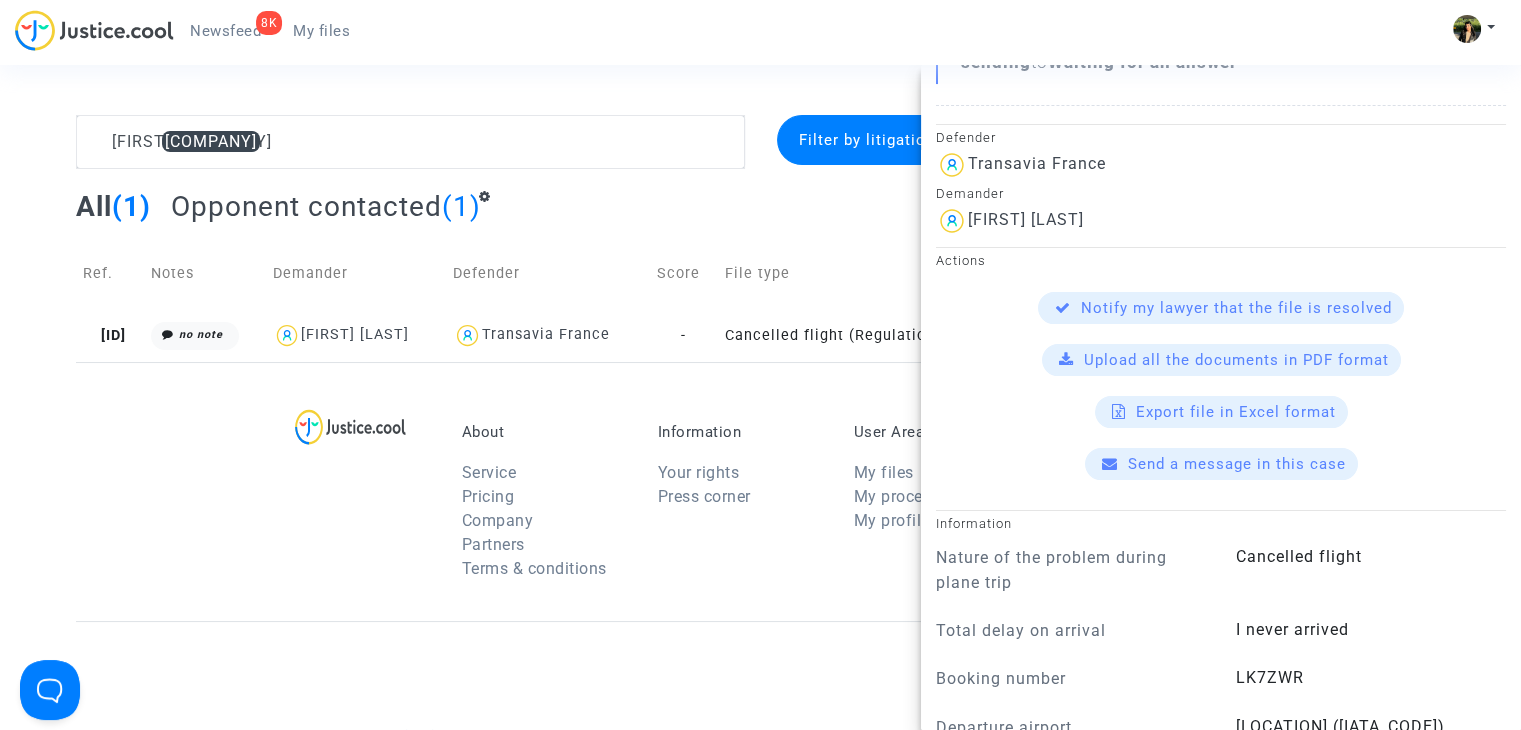 scroll, scrollTop: 500, scrollLeft: 0, axis: vertical 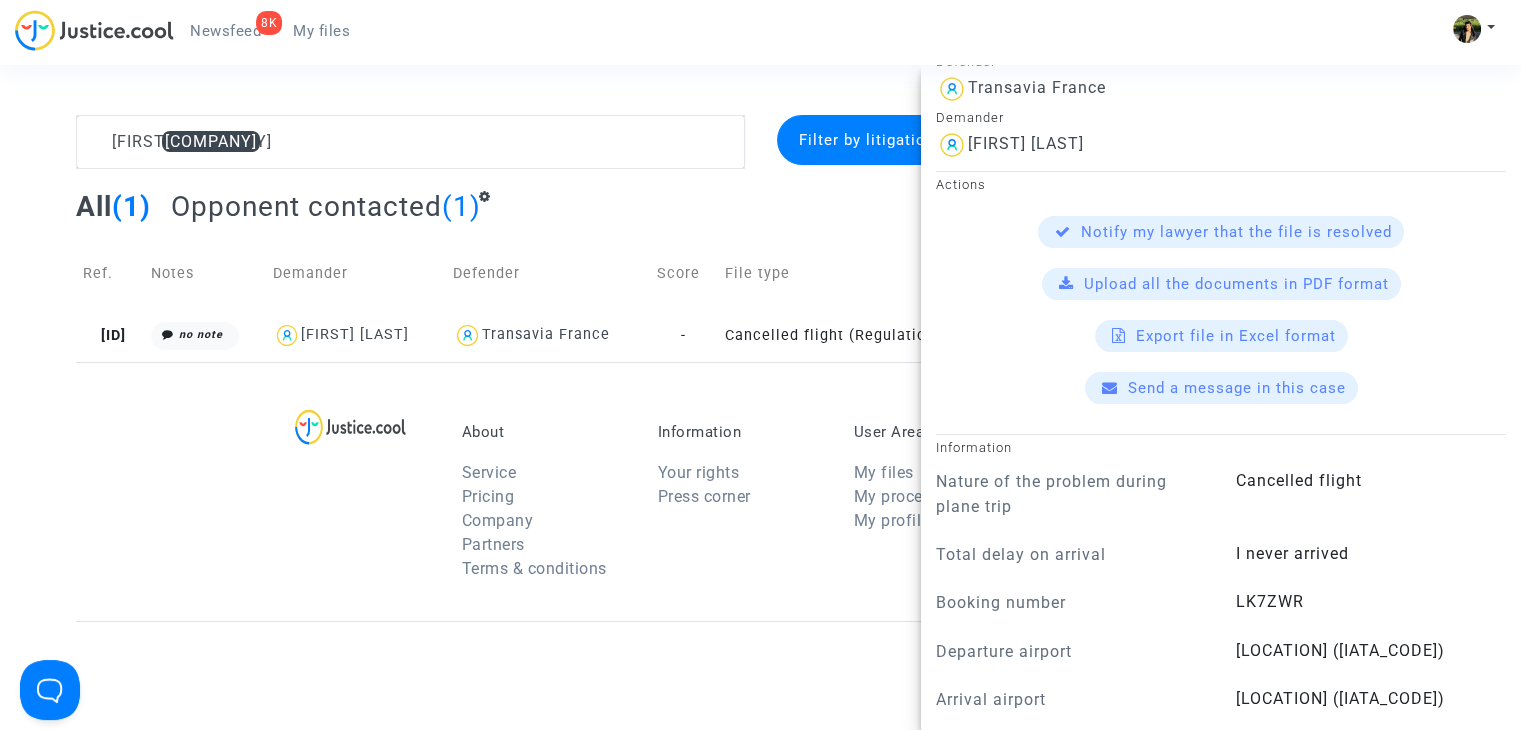 click on "Send a message in this case" 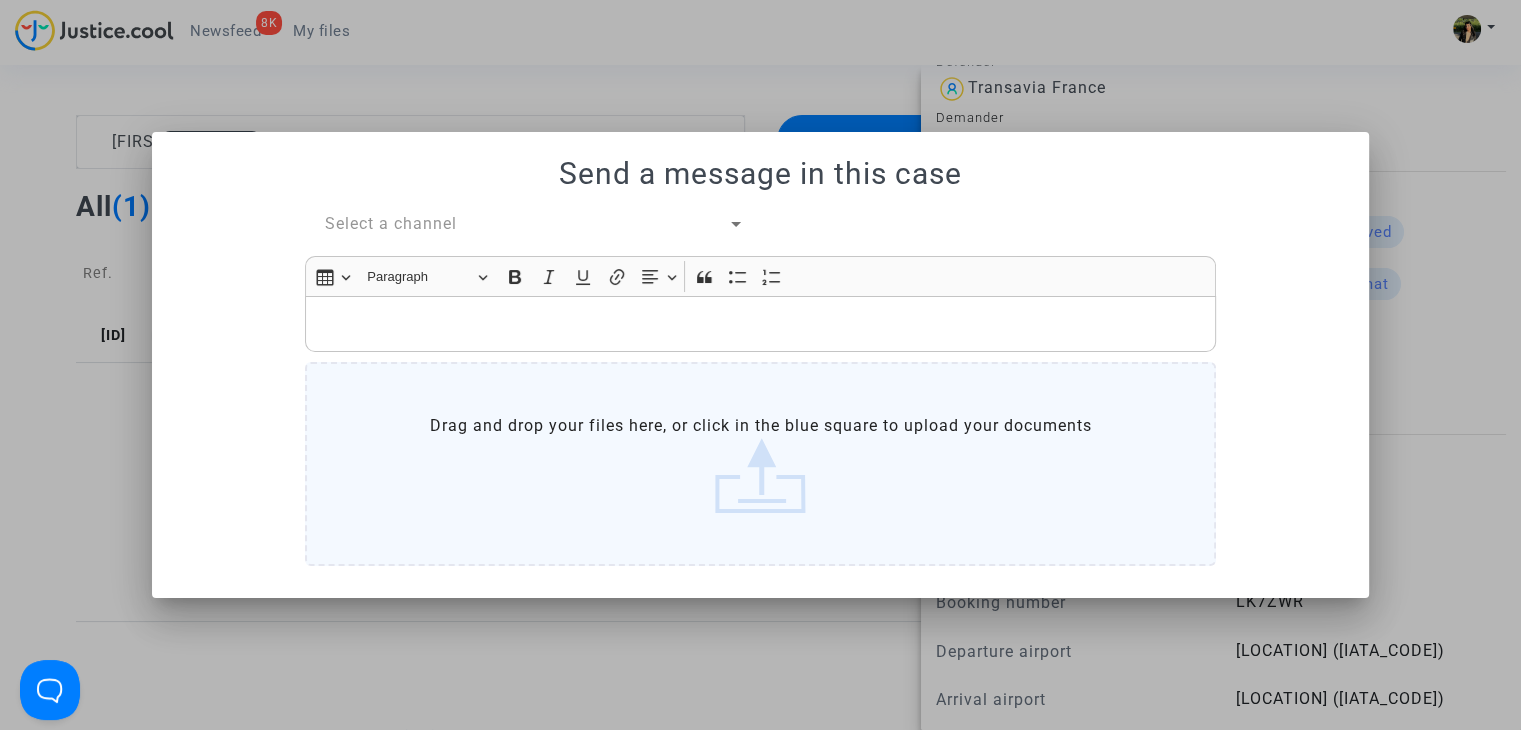 click on "Select a channel" at bounding box center [391, 223] 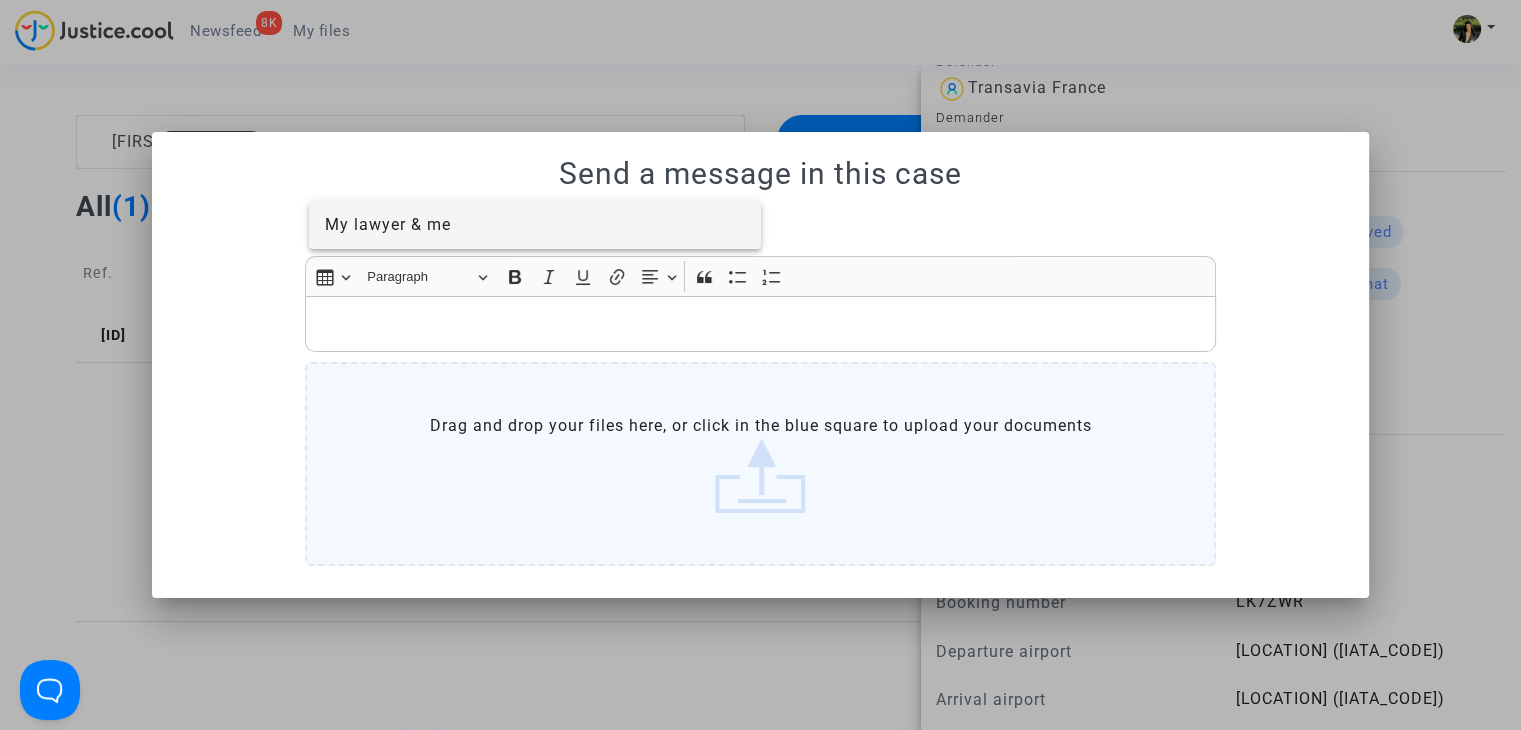 click on "My lawyer & me" at bounding box center (388, 224) 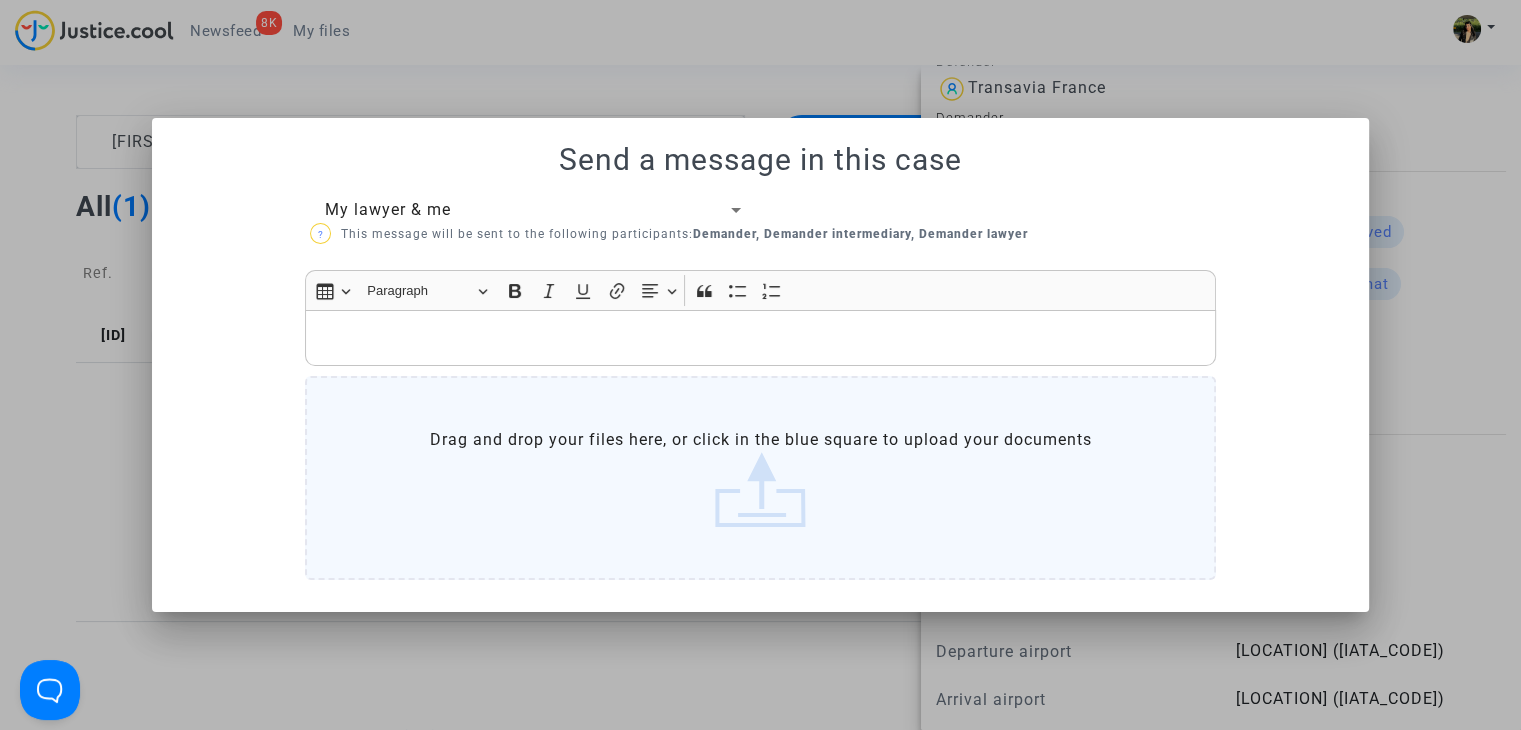 click at bounding box center [761, 337] 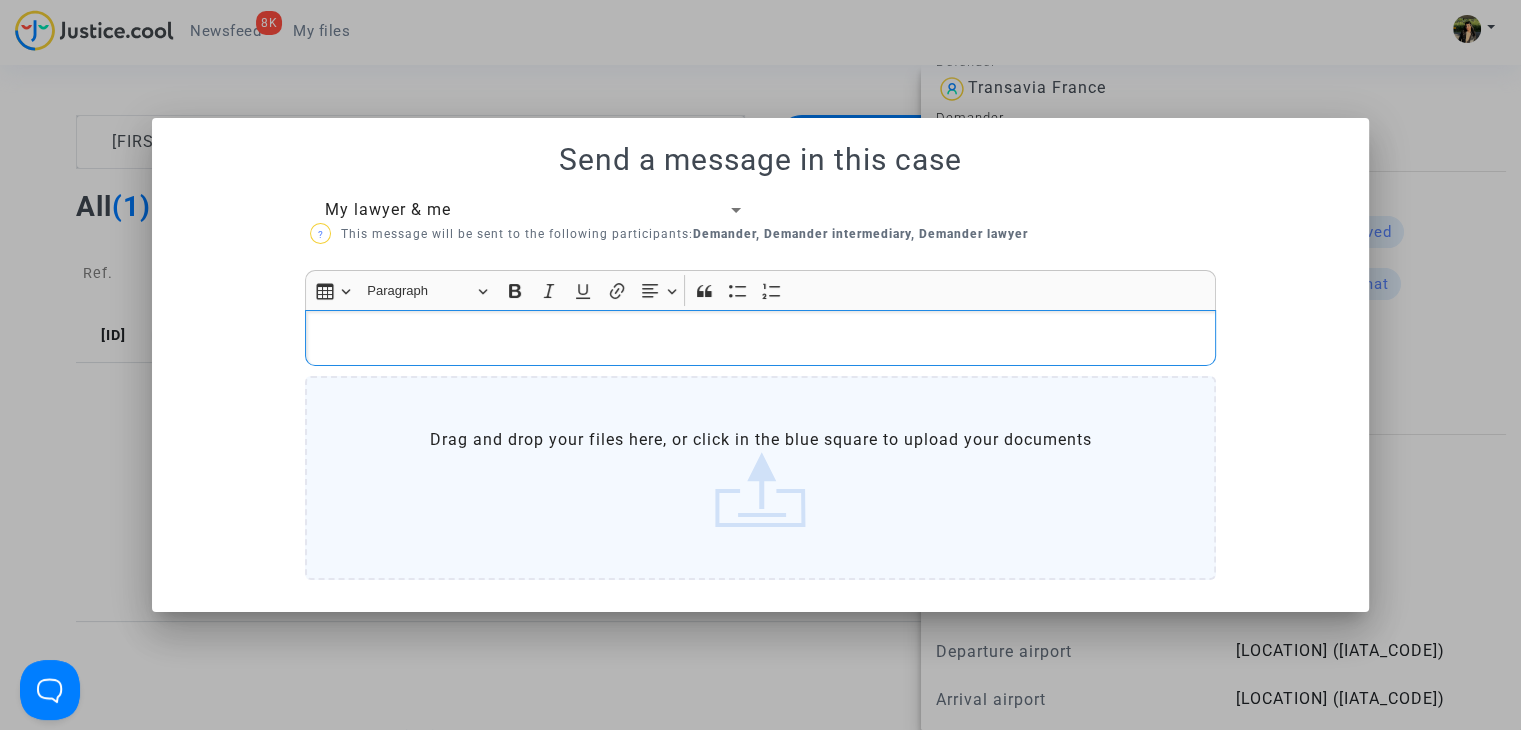 type 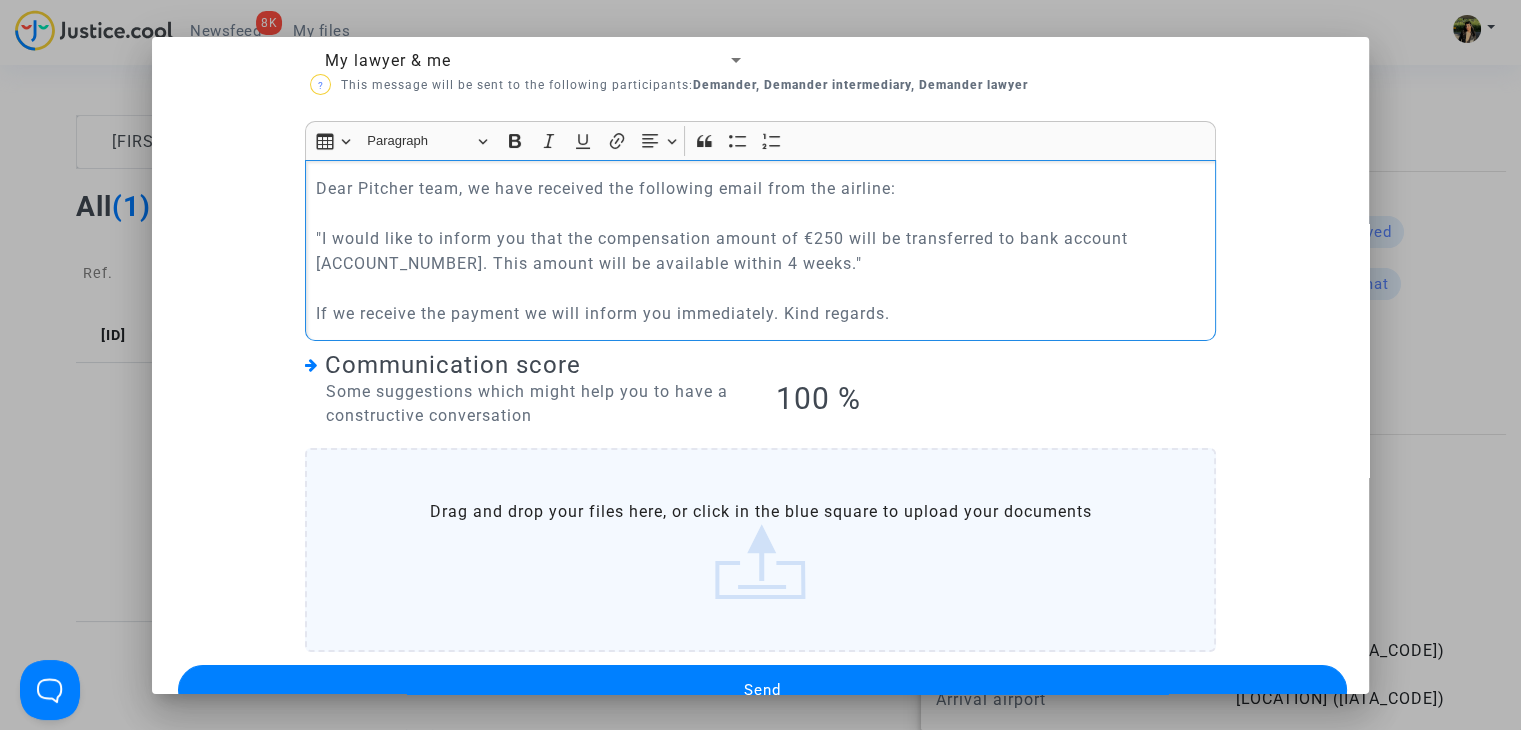 scroll, scrollTop: 100, scrollLeft: 0, axis: vertical 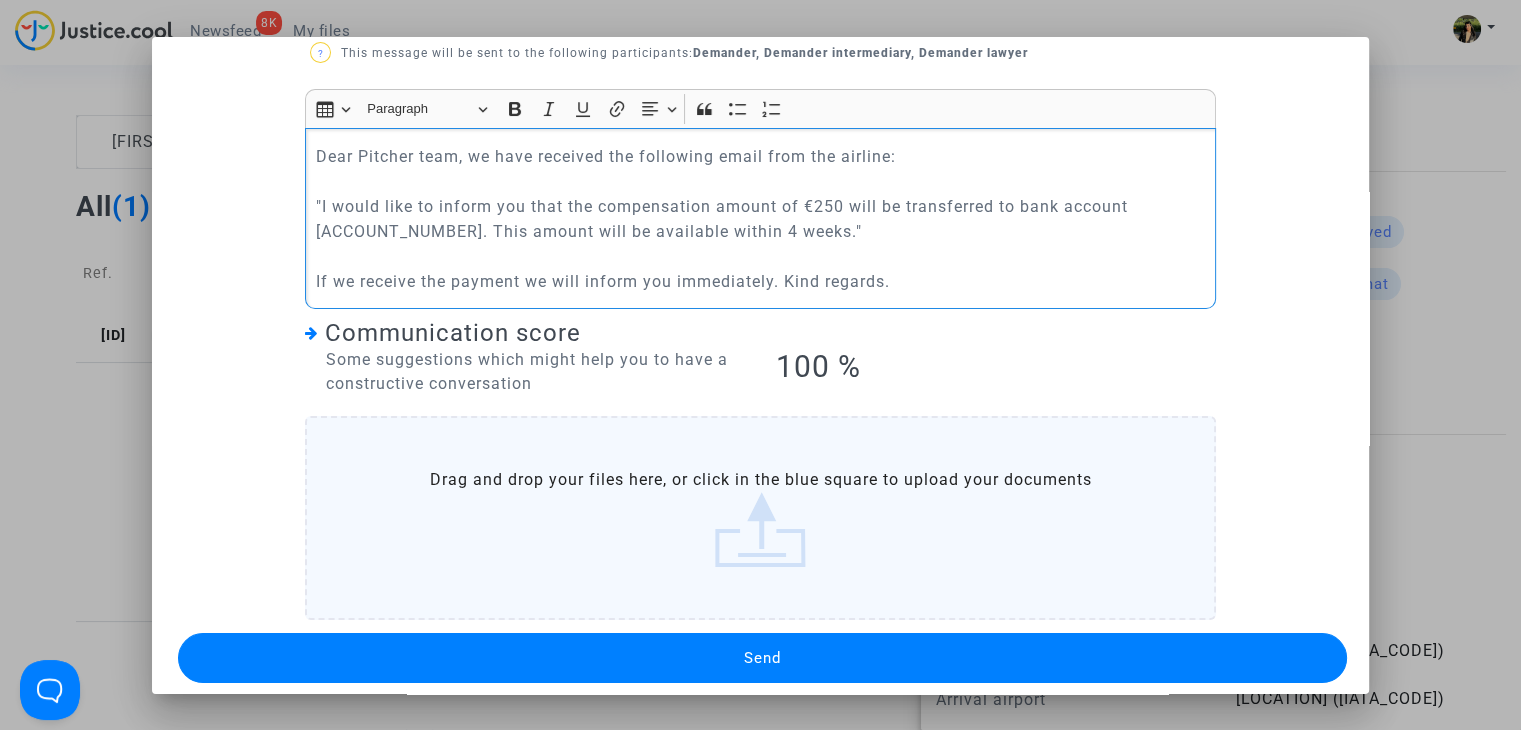 click on "Send" at bounding box center (762, 658) 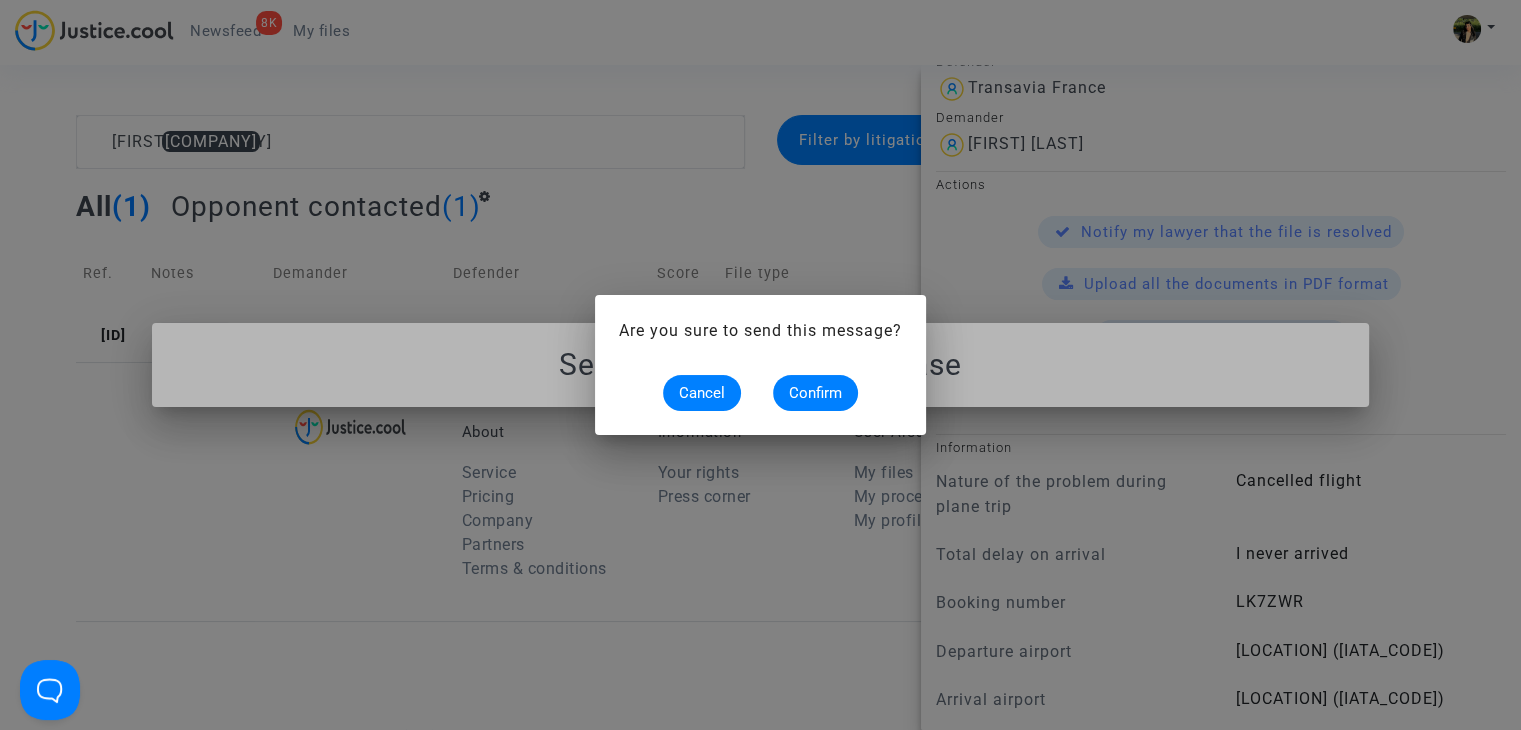 scroll, scrollTop: 0, scrollLeft: 0, axis: both 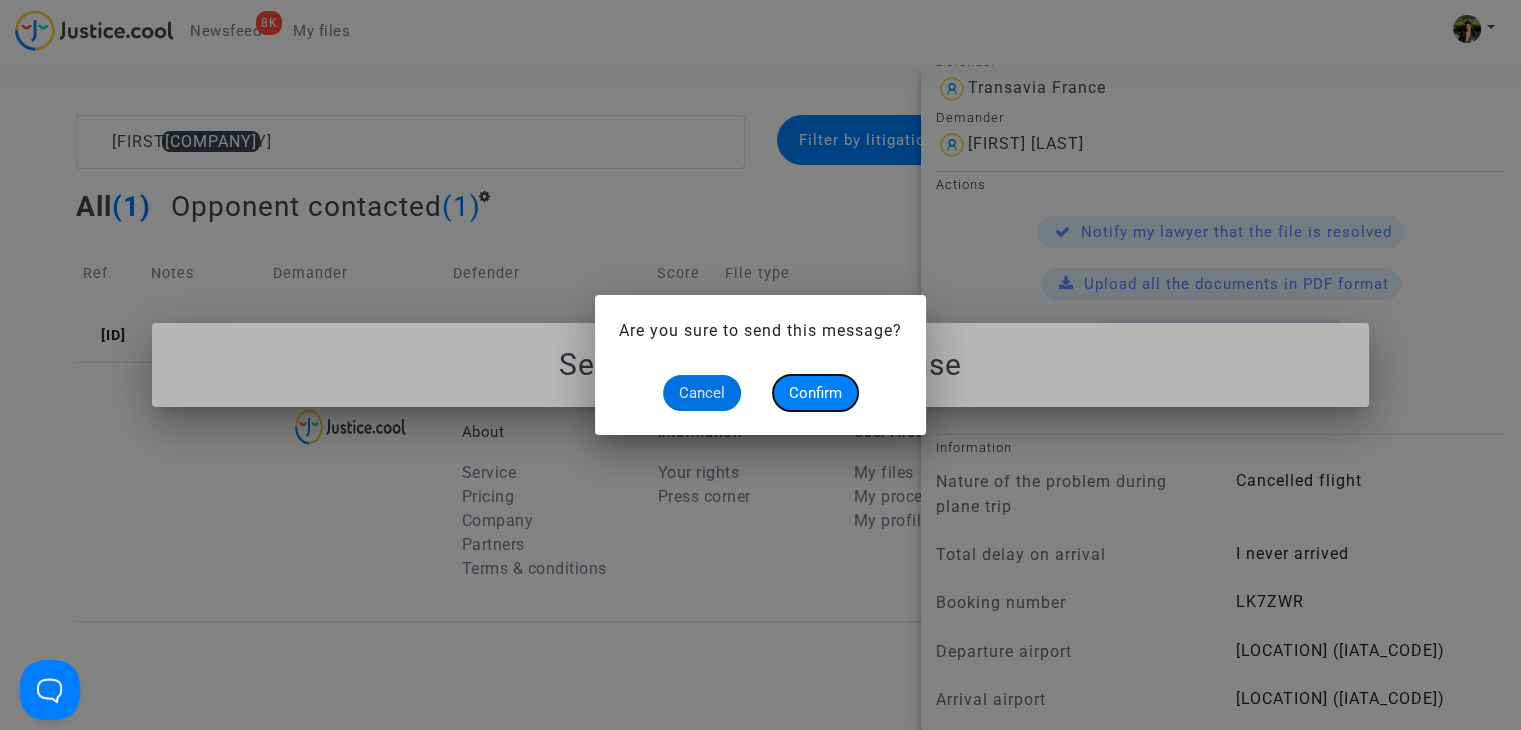 click on "Confirm" at bounding box center [815, 393] 